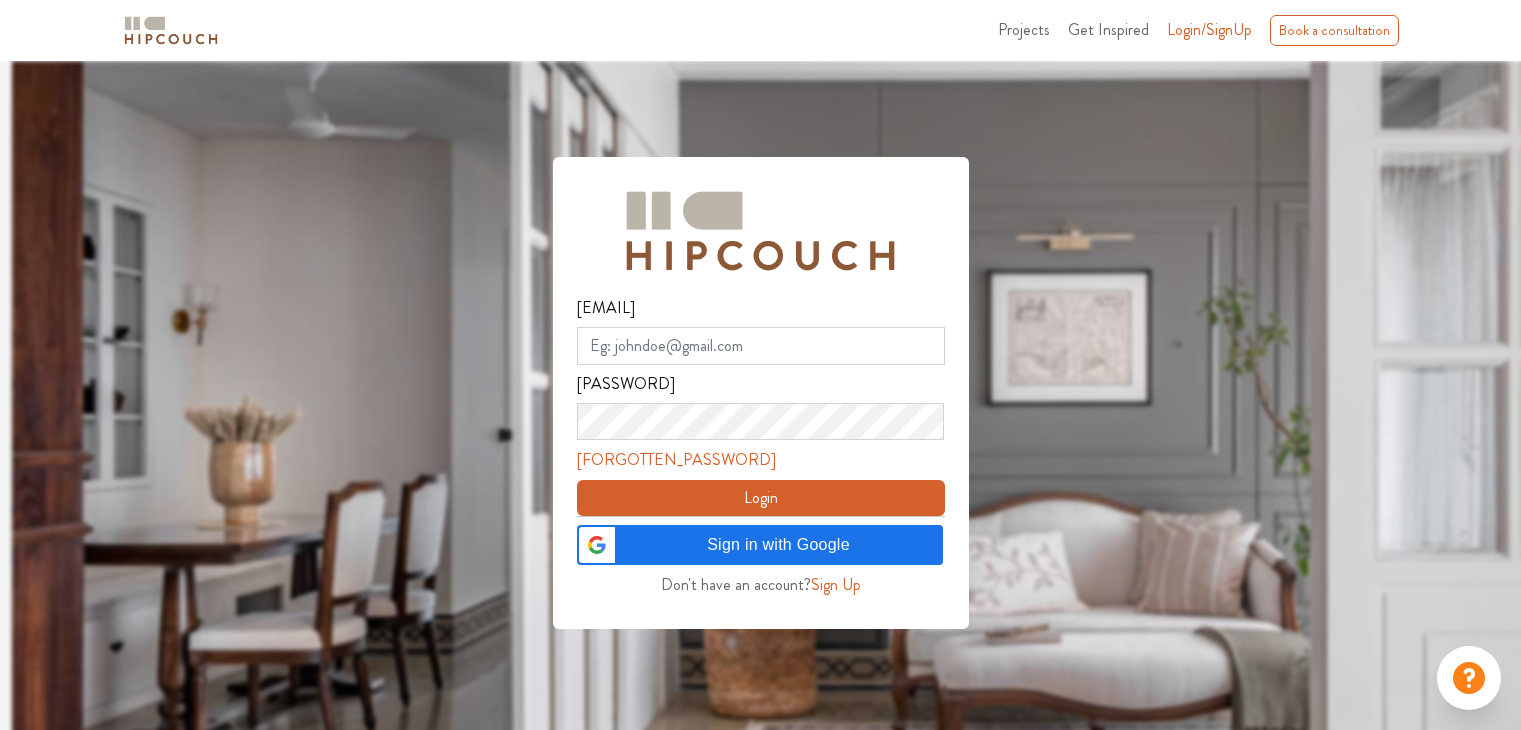 scroll, scrollTop: 0, scrollLeft: 0, axis: both 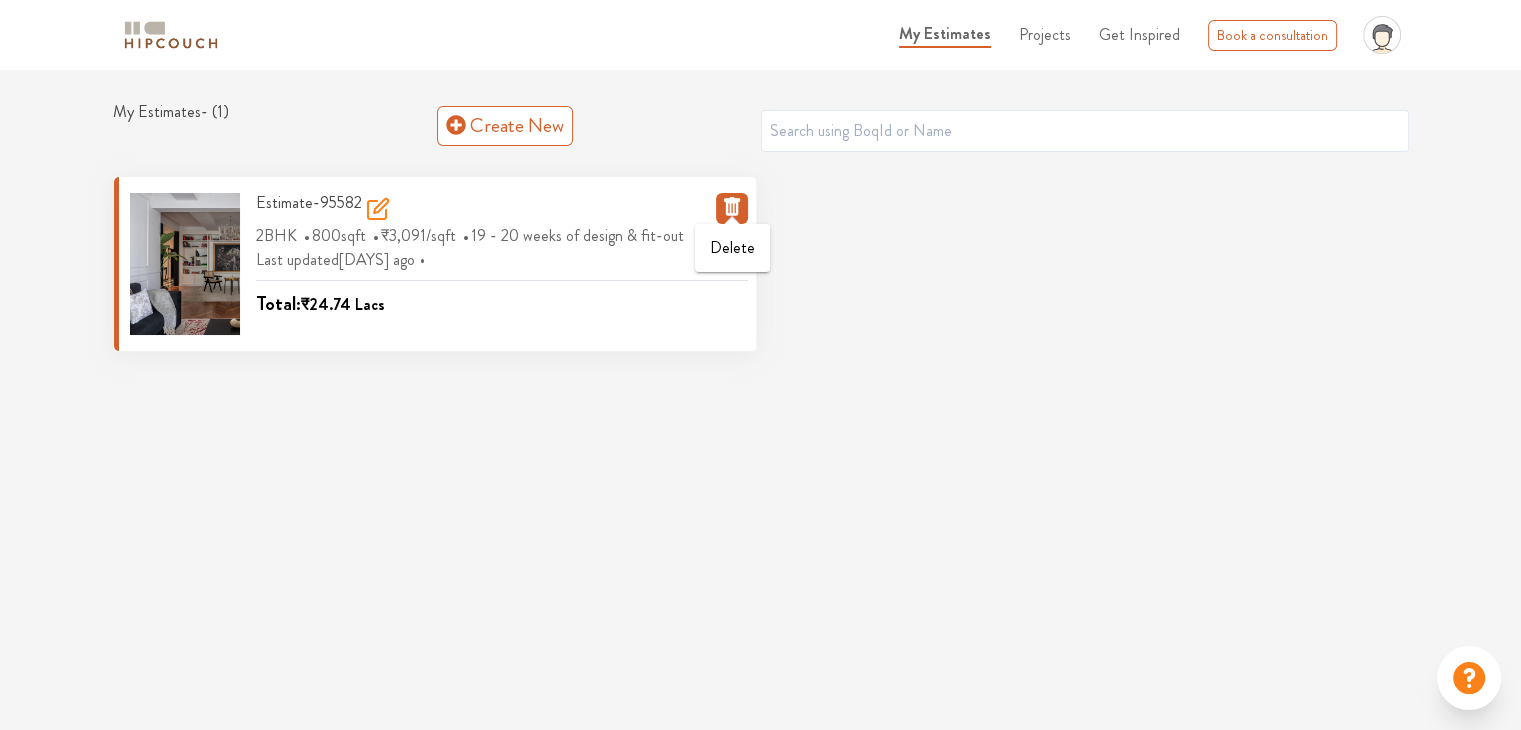 click 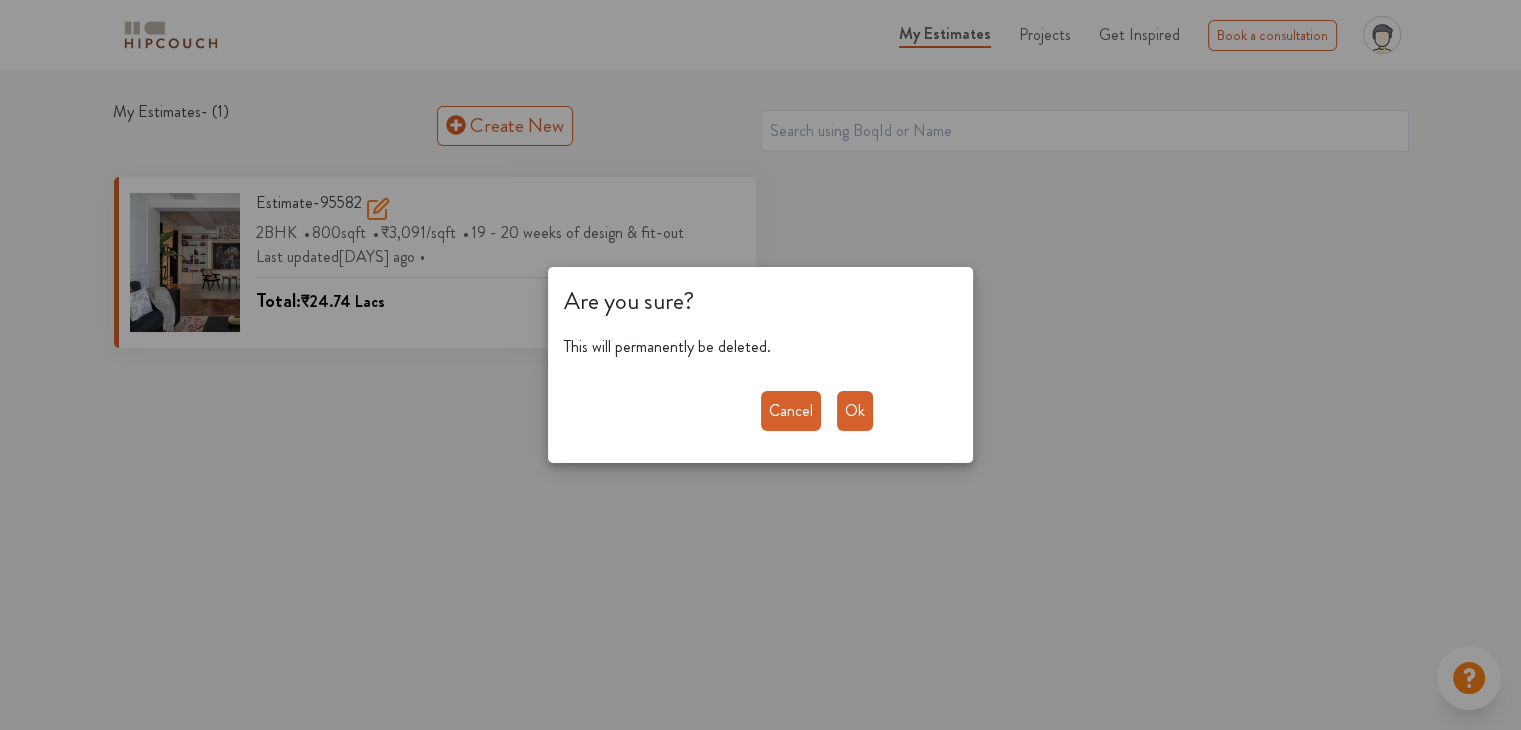 click on "Ok" at bounding box center (855, 411) 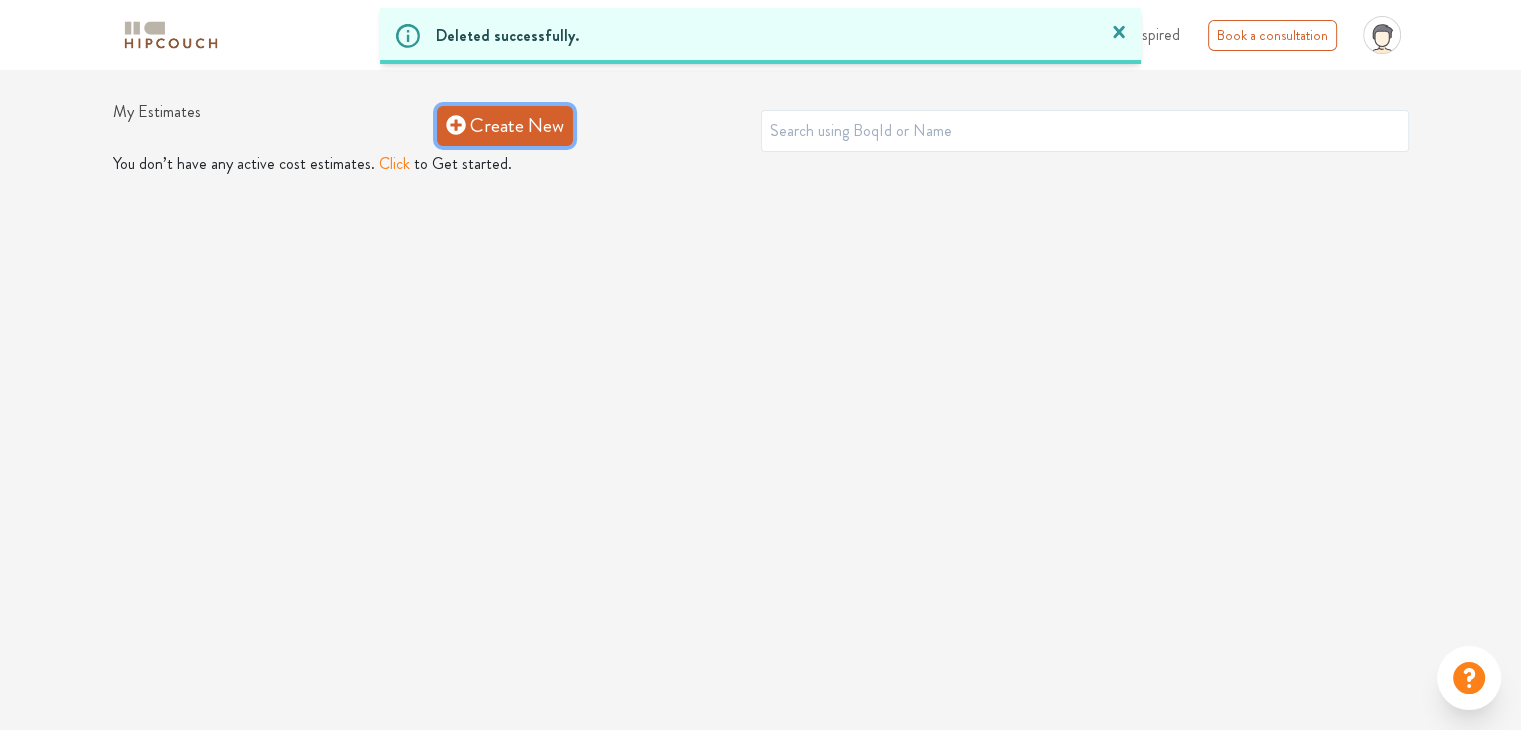 click on "Create New" at bounding box center (505, 126) 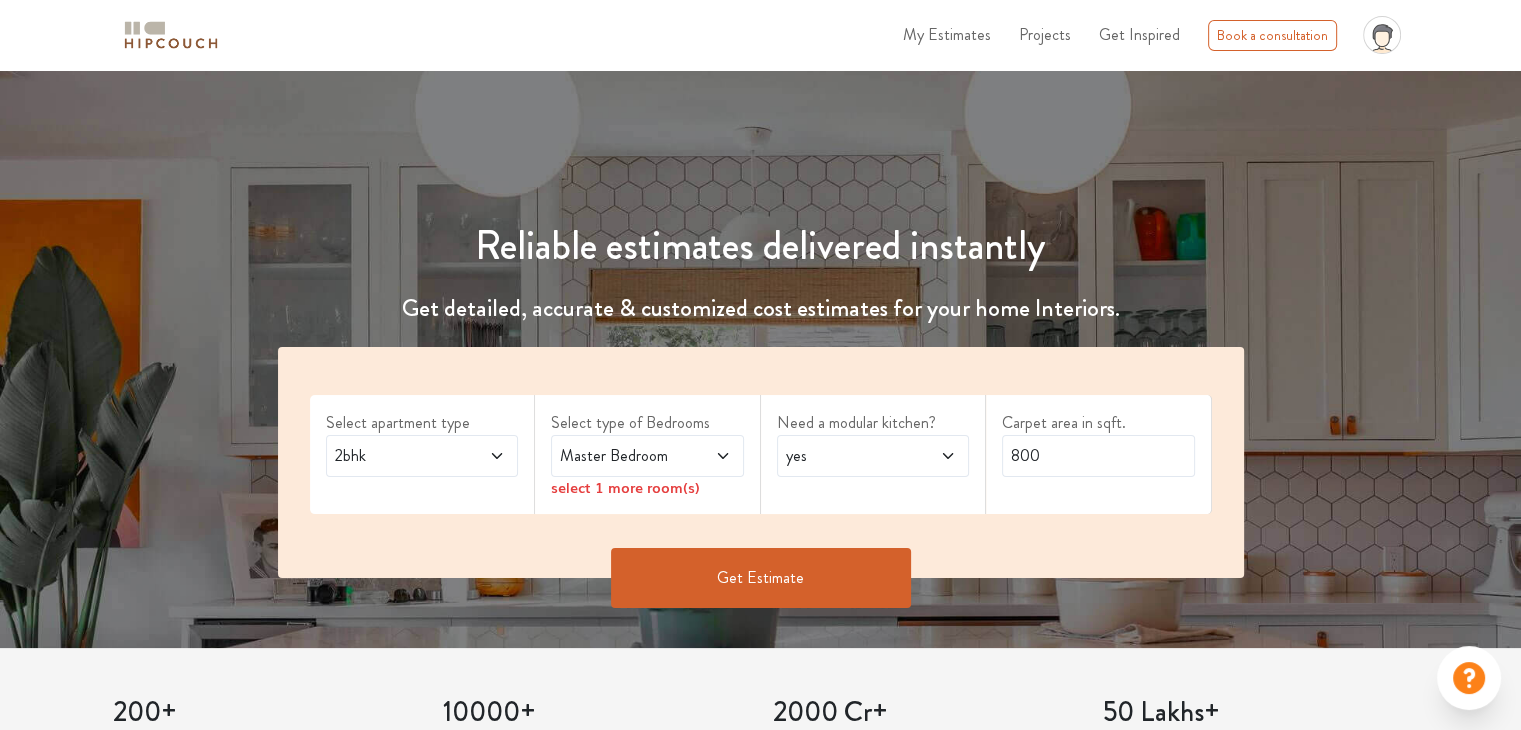 scroll, scrollTop: 200, scrollLeft: 0, axis: vertical 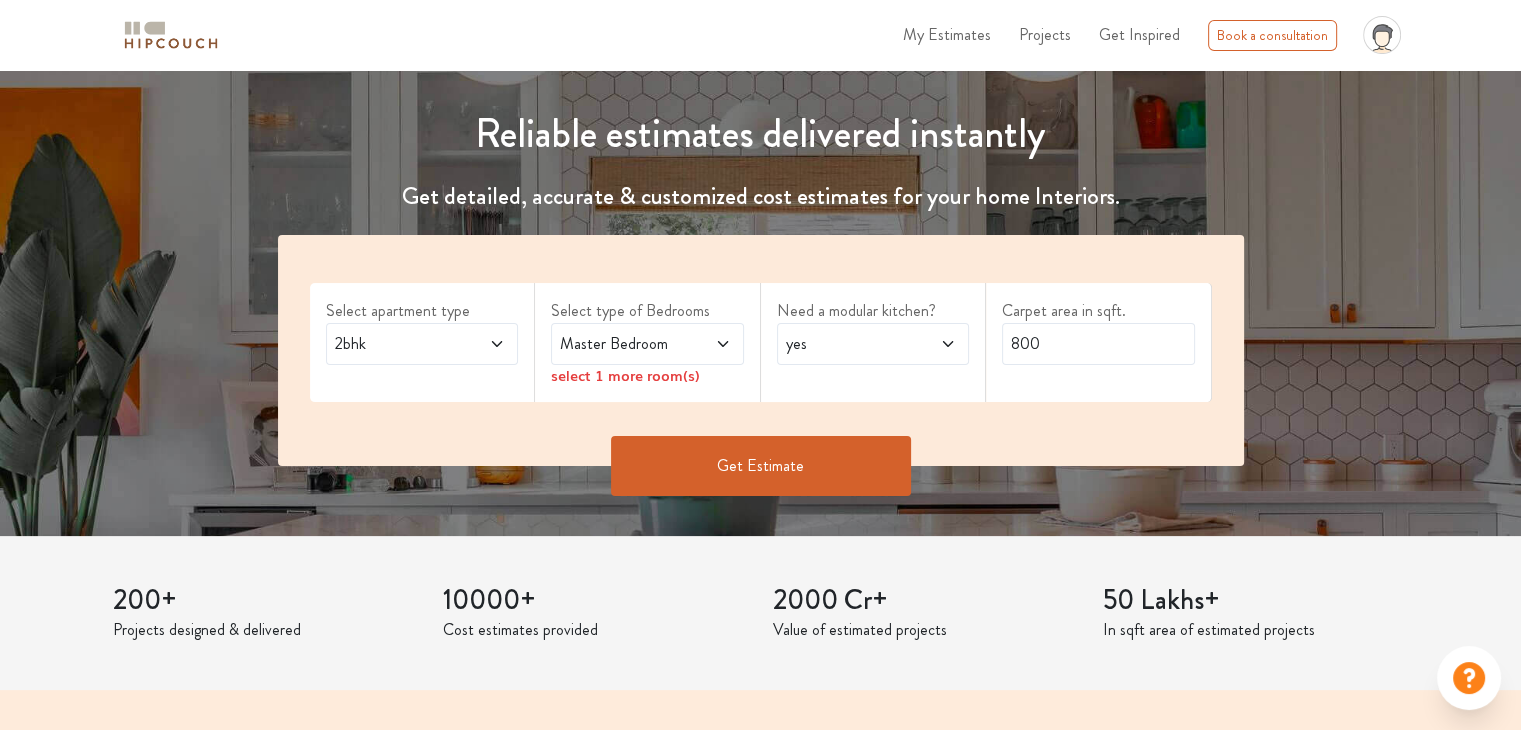 click on "Master Bedroom" at bounding box center (621, 344) 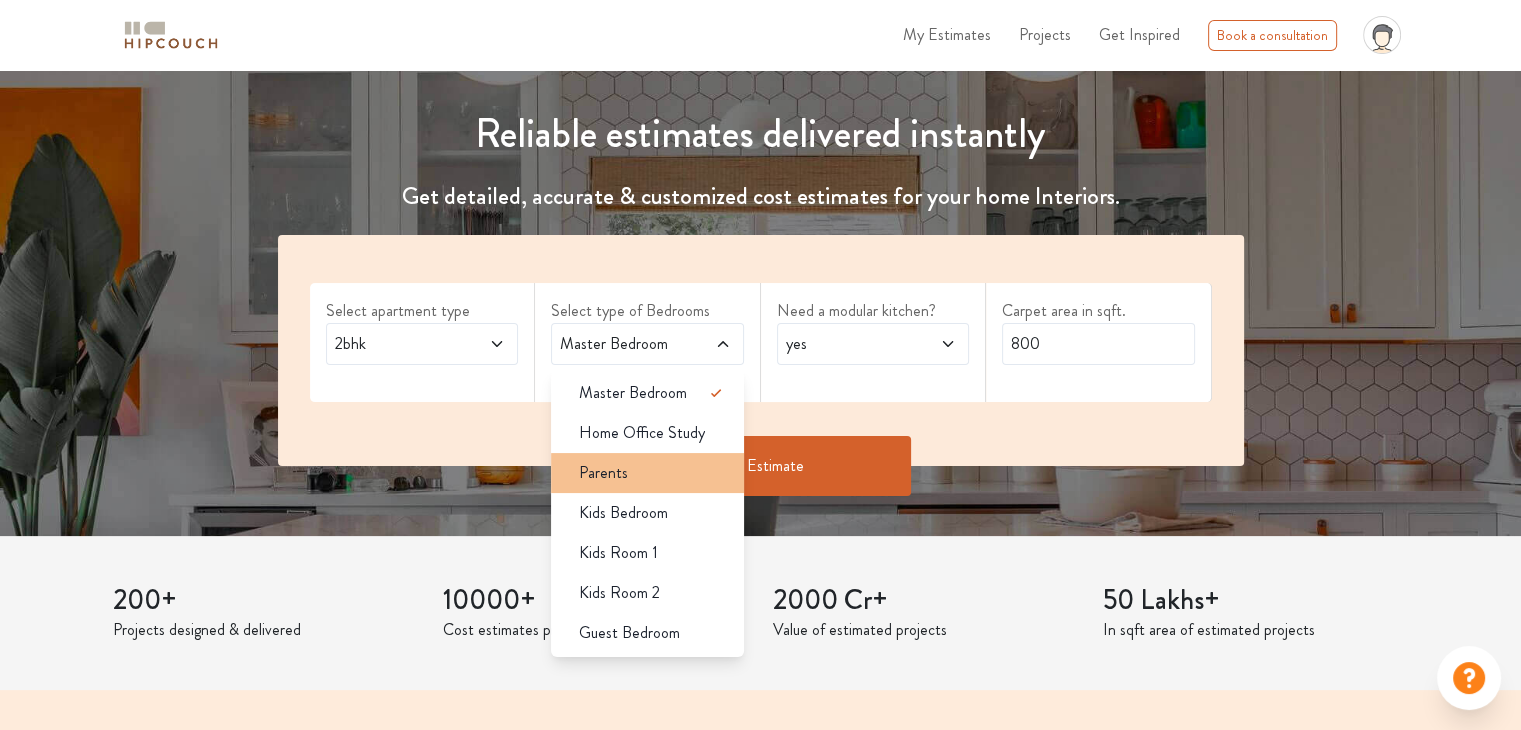 click on "Parents" at bounding box center [647, 473] 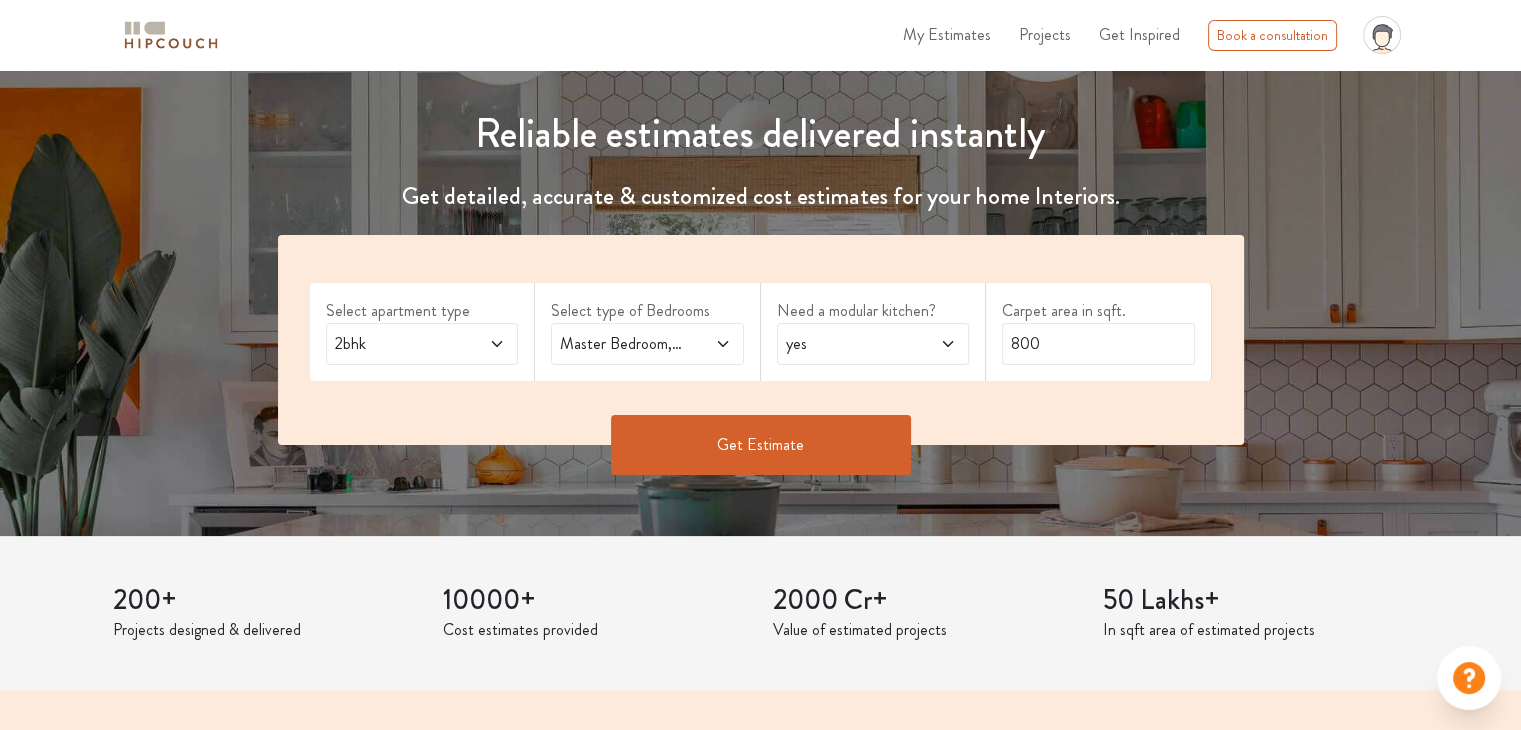 click at bounding box center [709, 344] 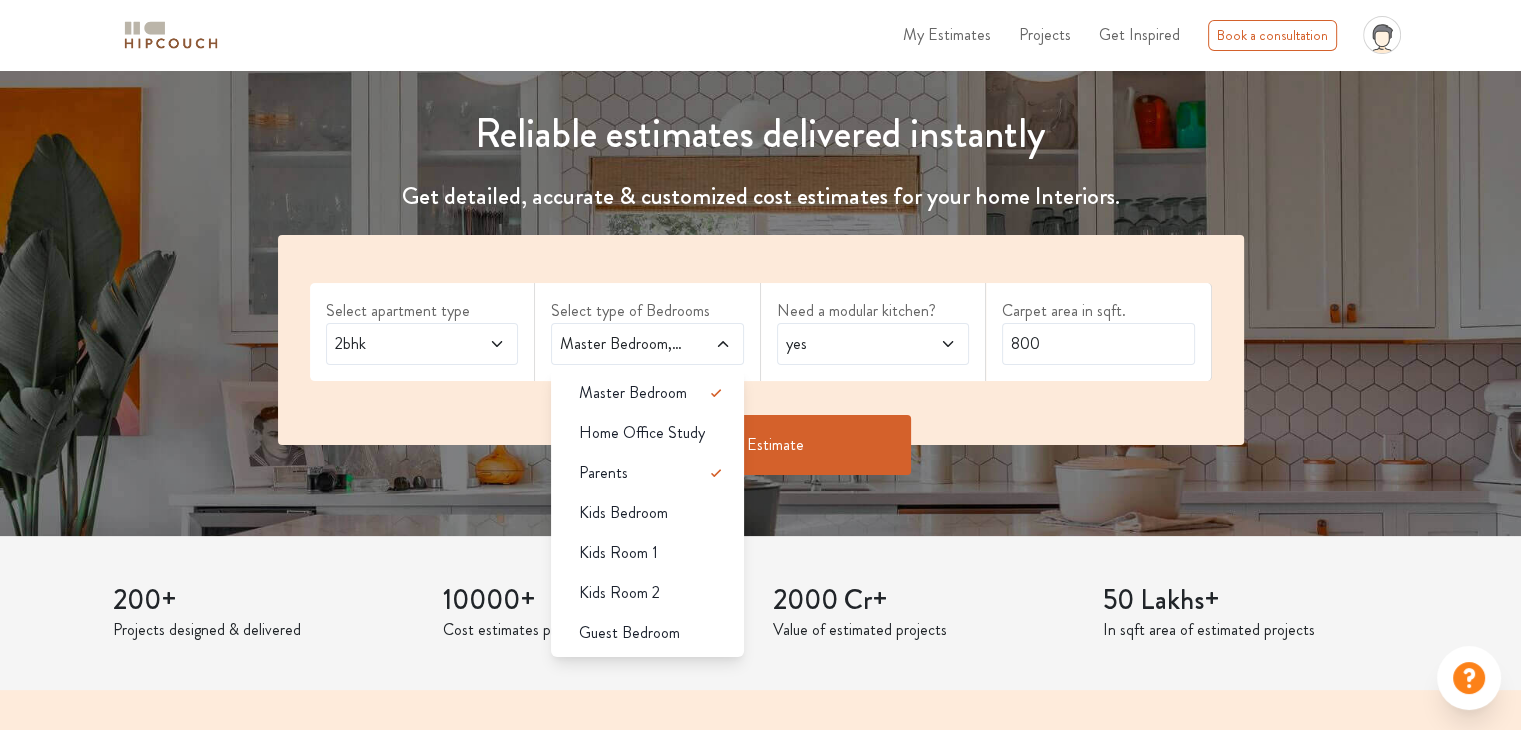 click on "Kids Bedroom" at bounding box center [623, 513] 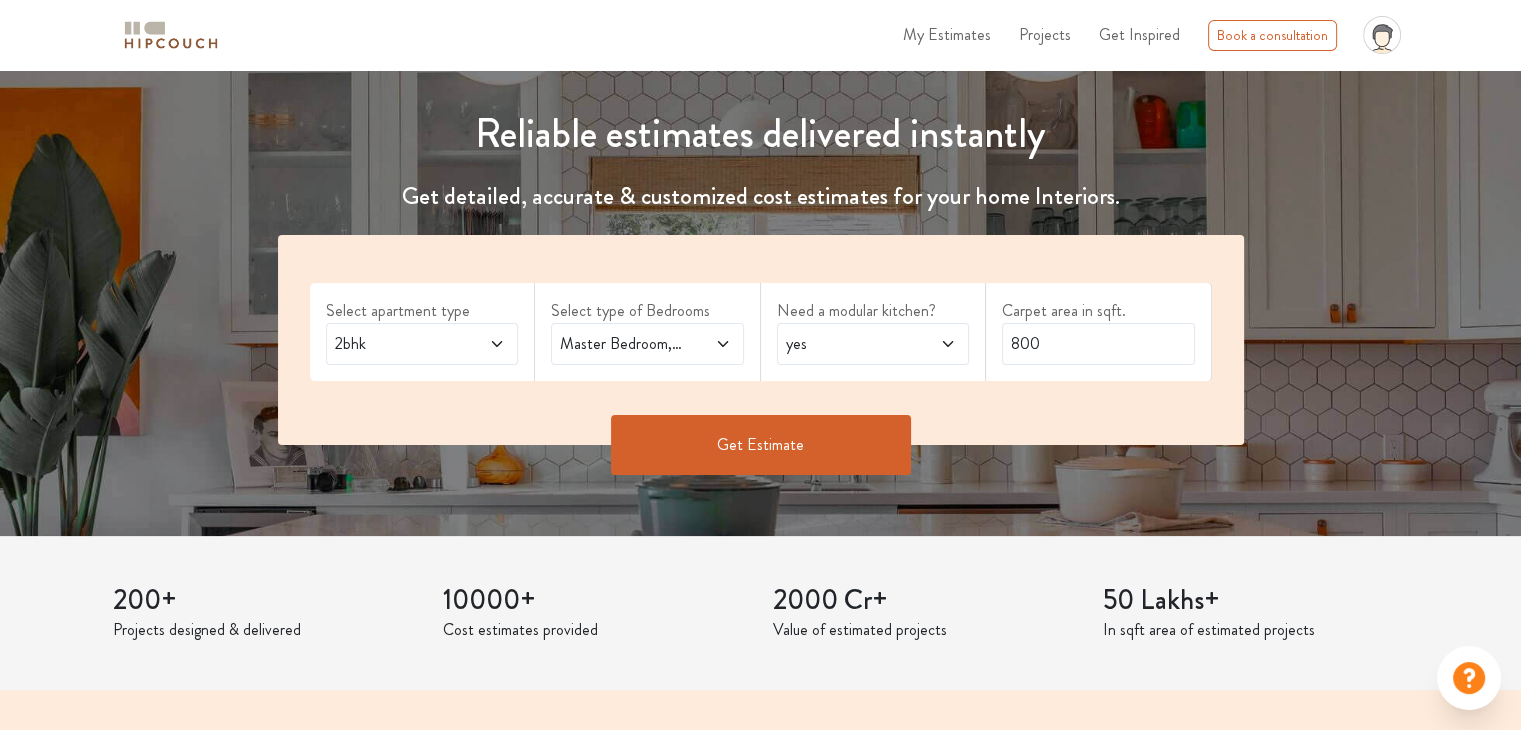 click at bounding box center (709, 344) 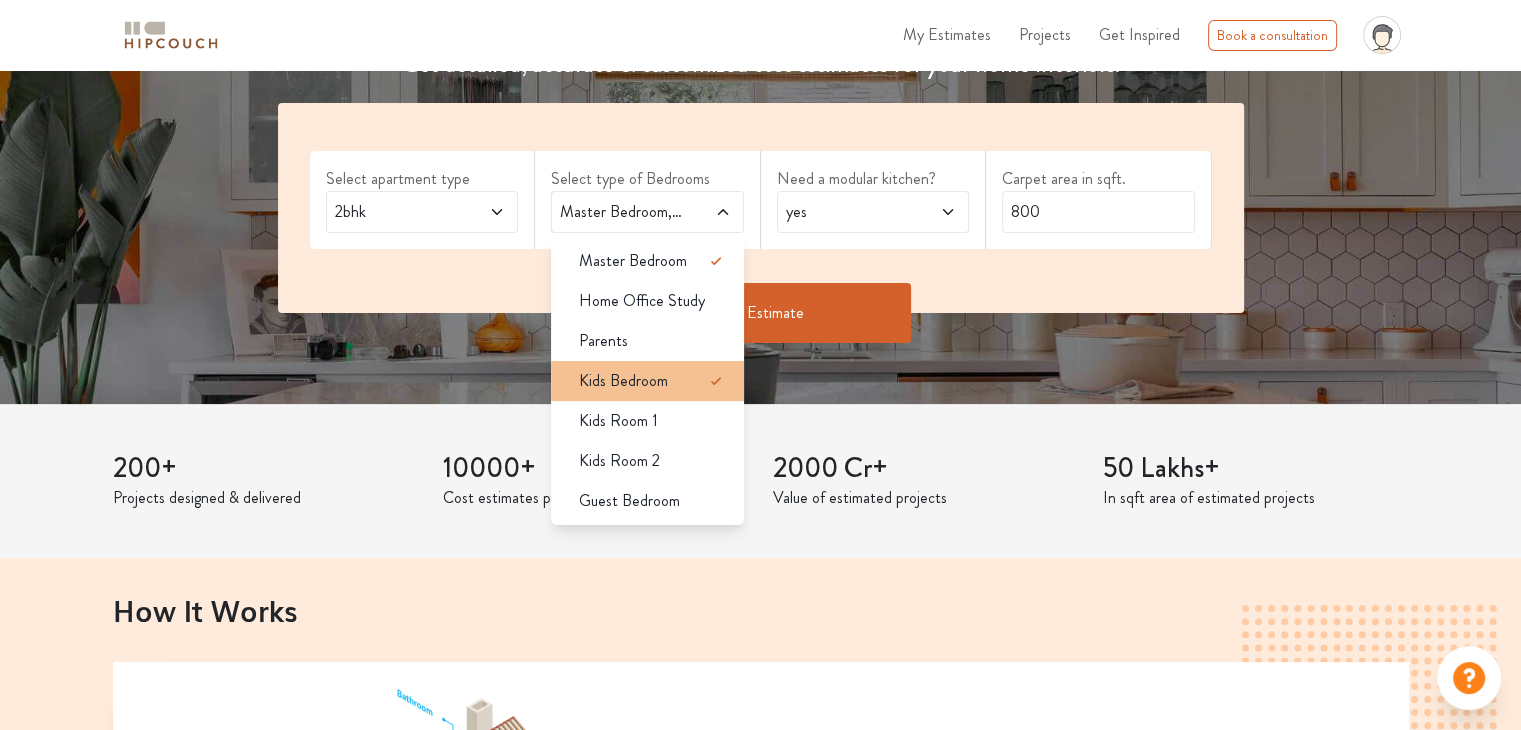 scroll, scrollTop: 400, scrollLeft: 0, axis: vertical 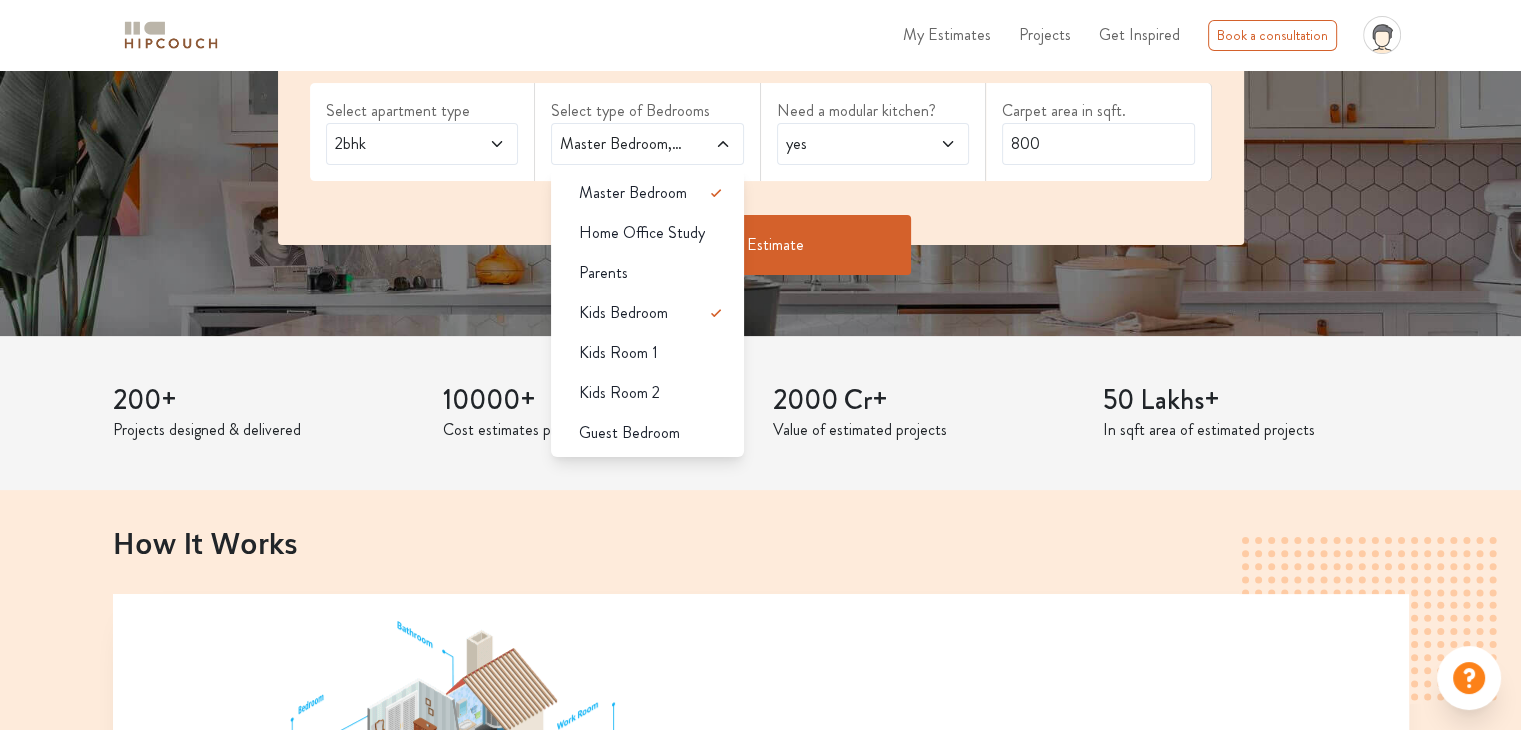 click 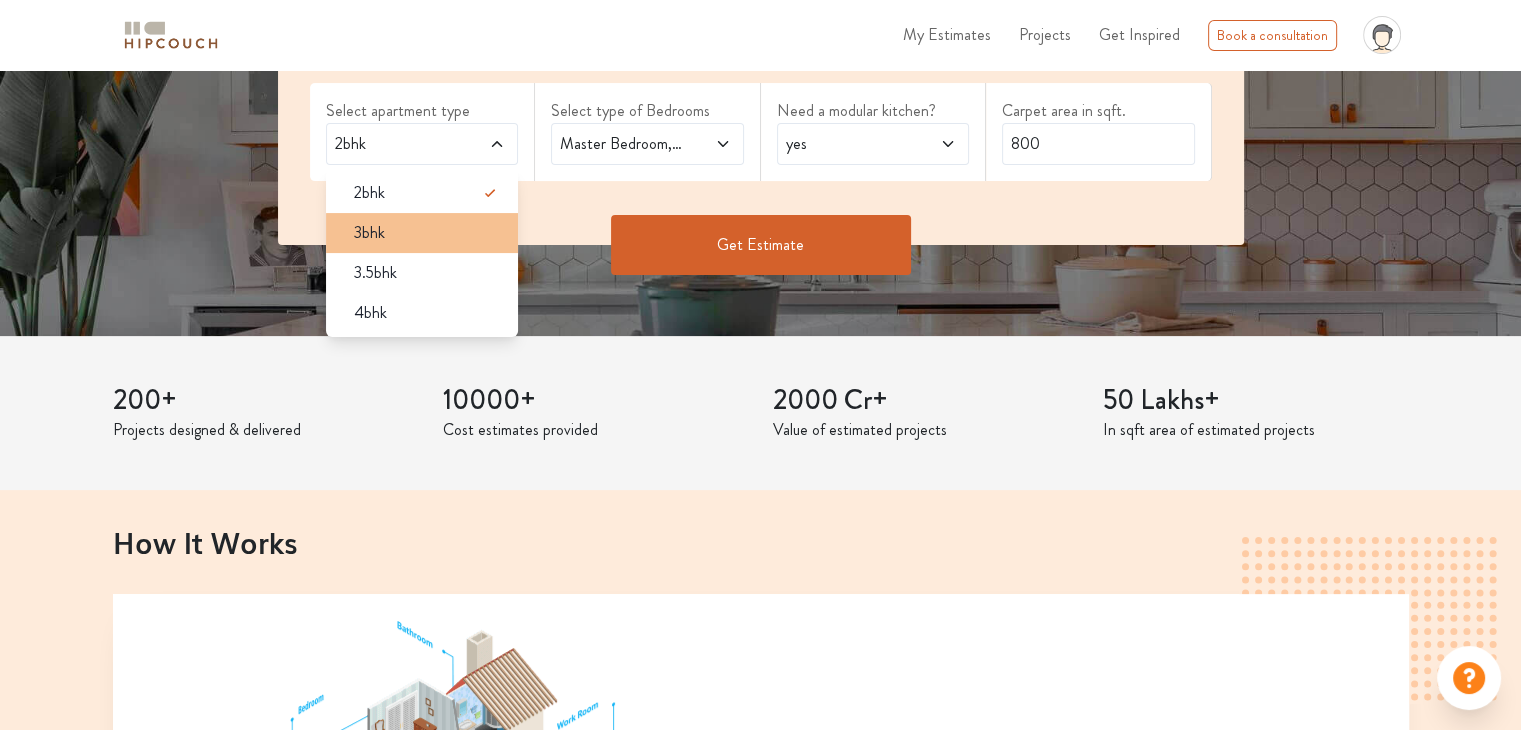 click on "3bhk" at bounding box center [428, 233] 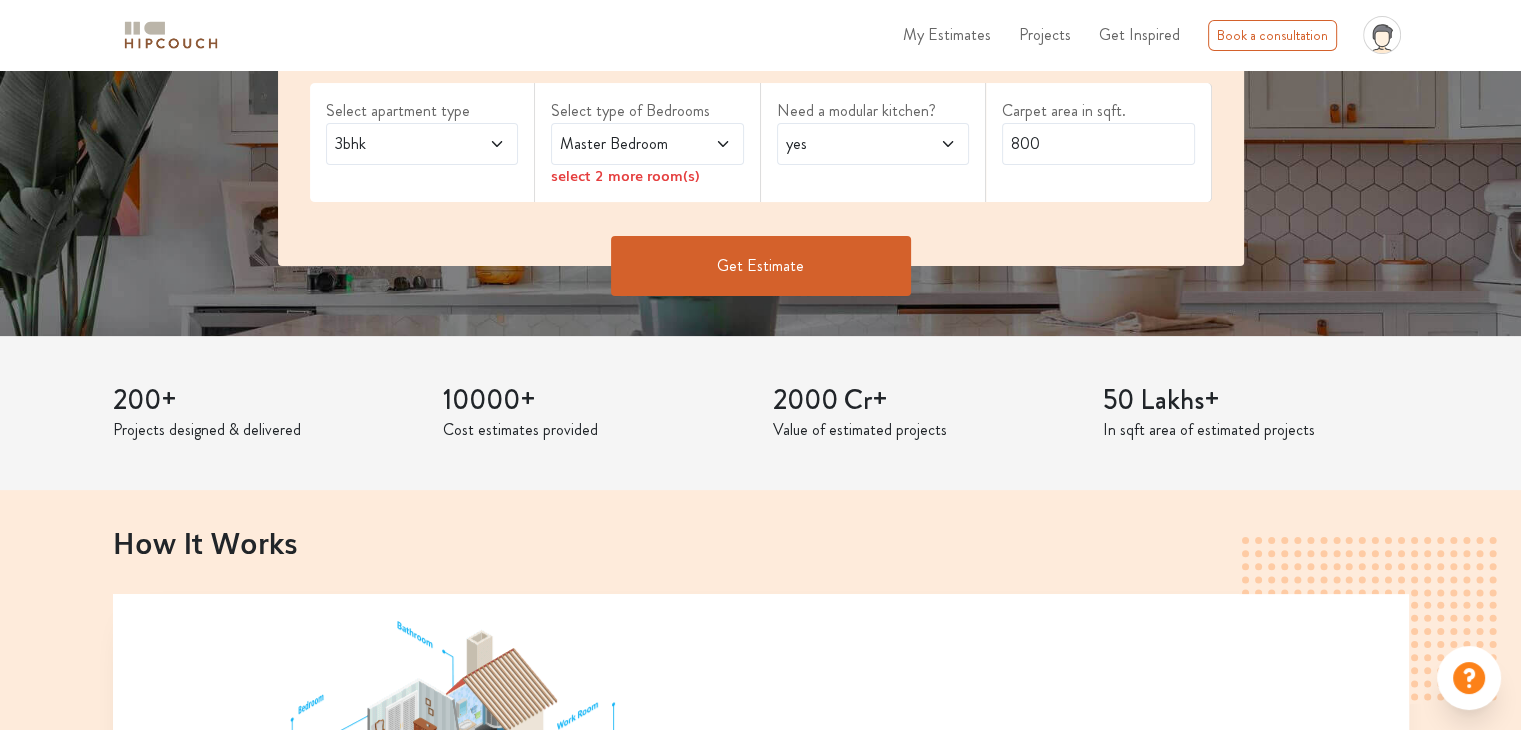 click at bounding box center (709, 144) 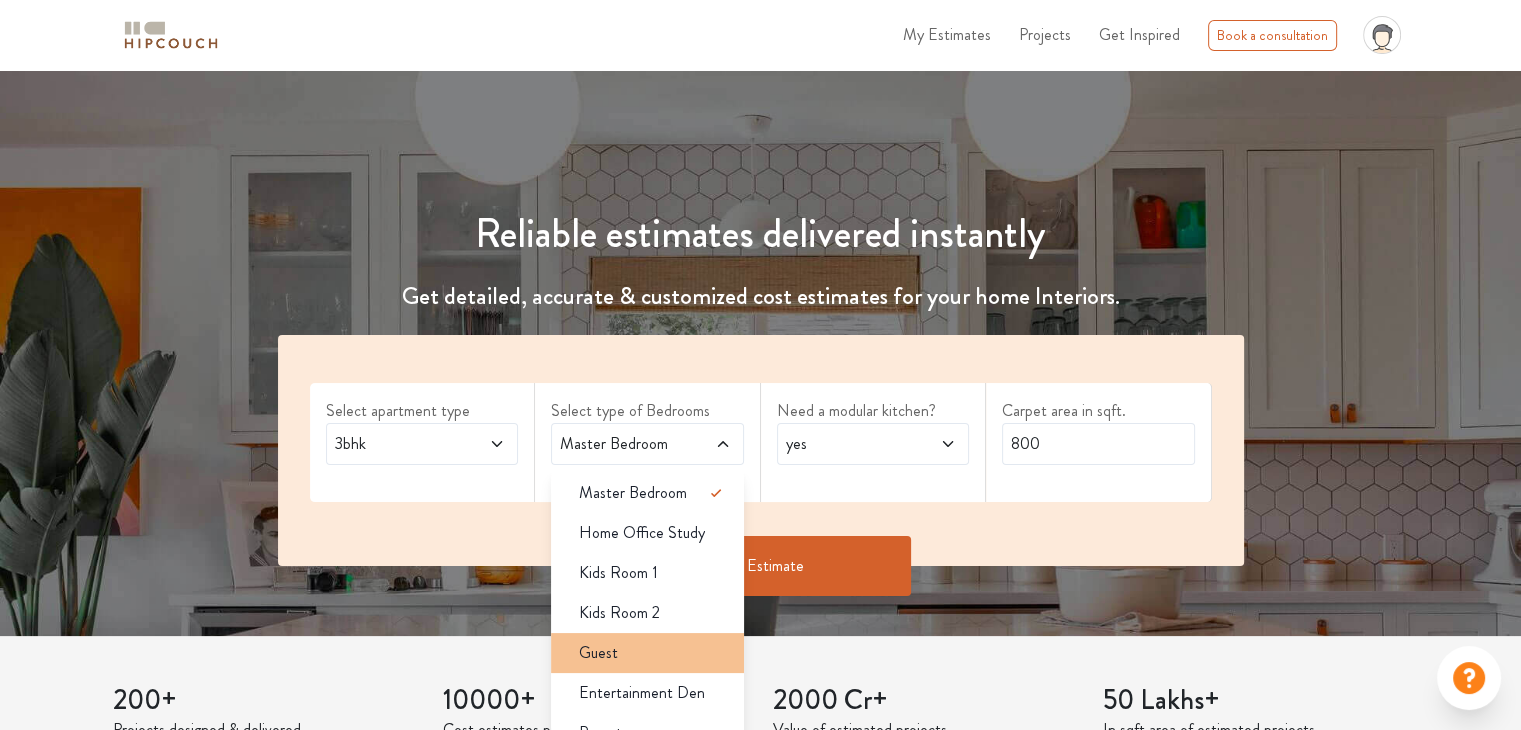 scroll, scrollTop: 500, scrollLeft: 0, axis: vertical 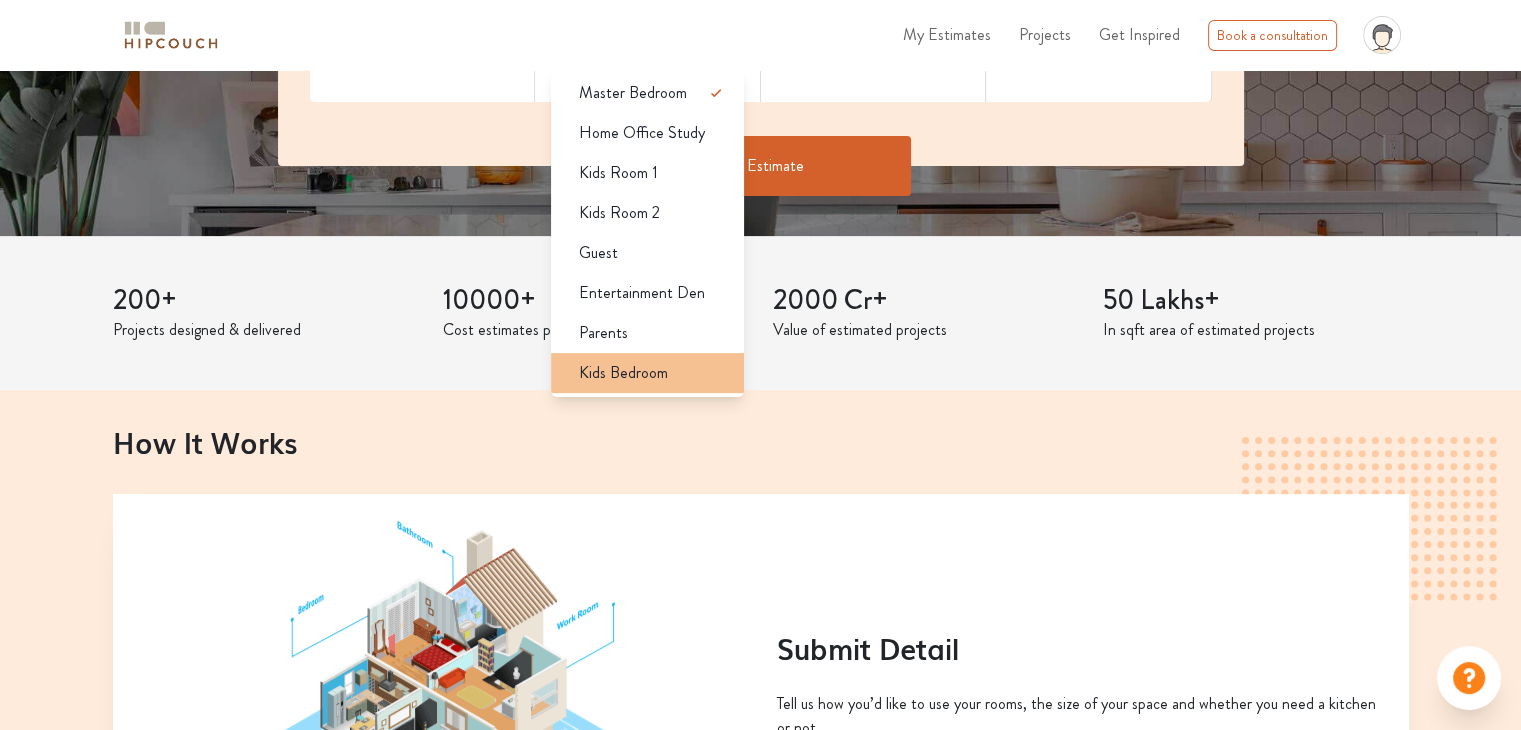 click on "Kids Bedroom" at bounding box center (623, 373) 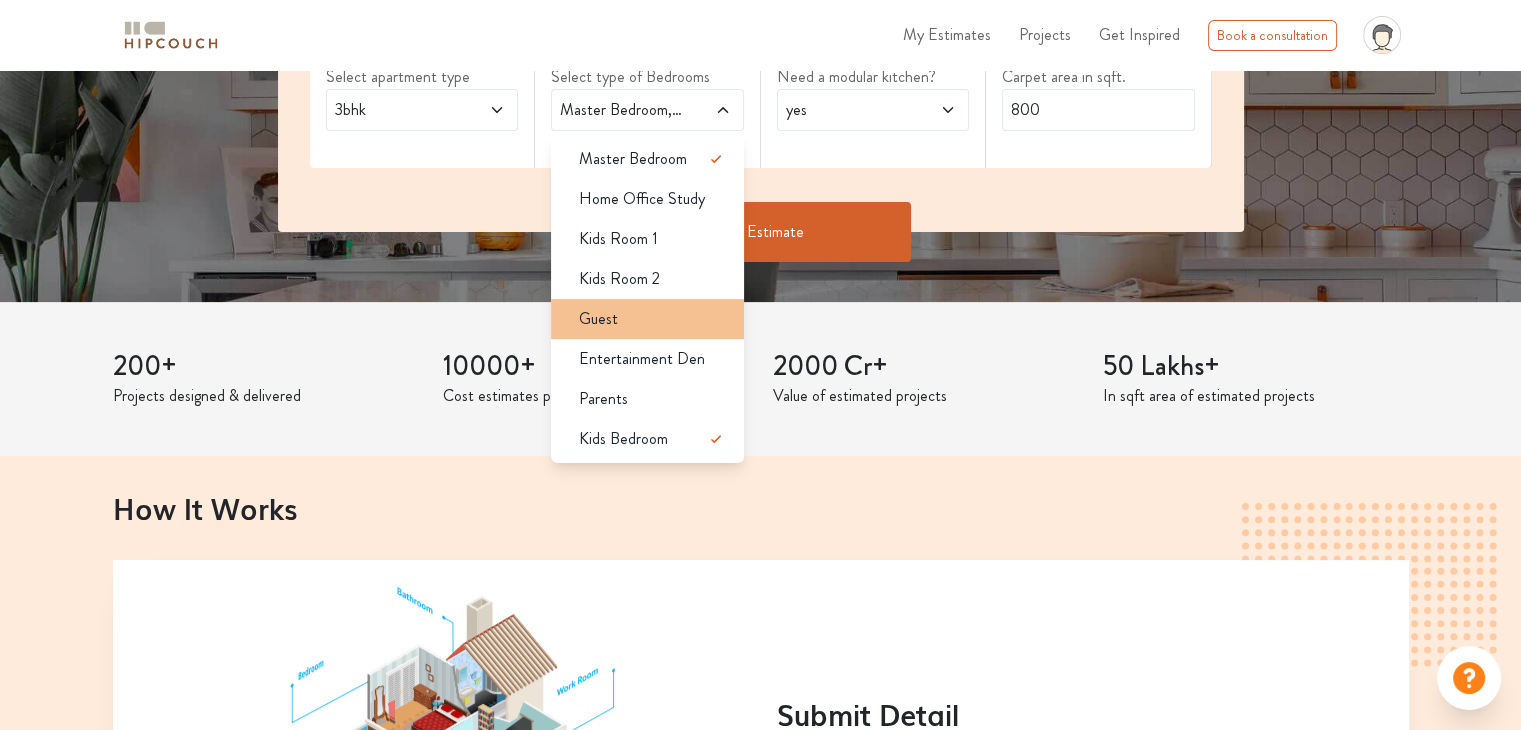 scroll, scrollTop: 400, scrollLeft: 0, axis: vertical 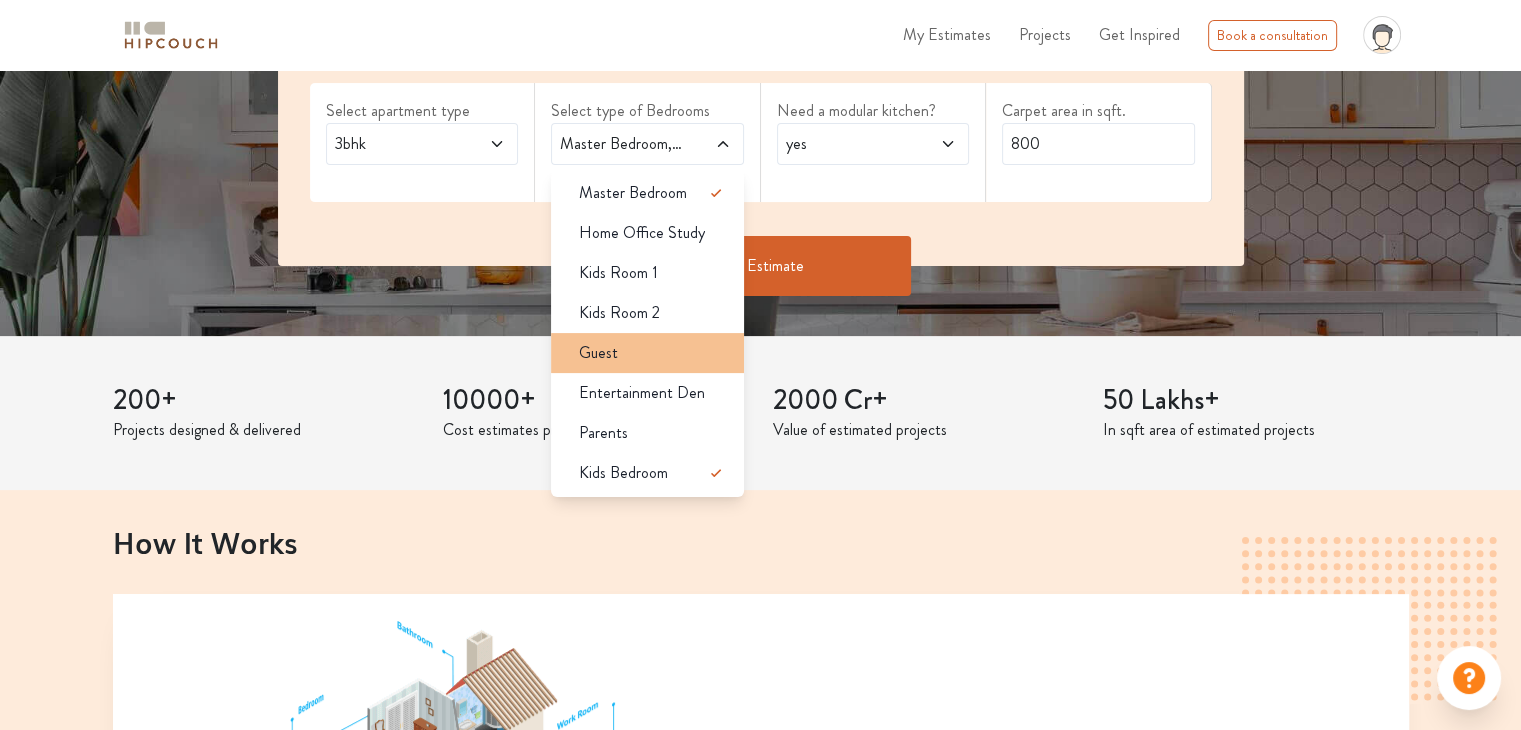 click on "Guest" at bounding box center (653, 353) 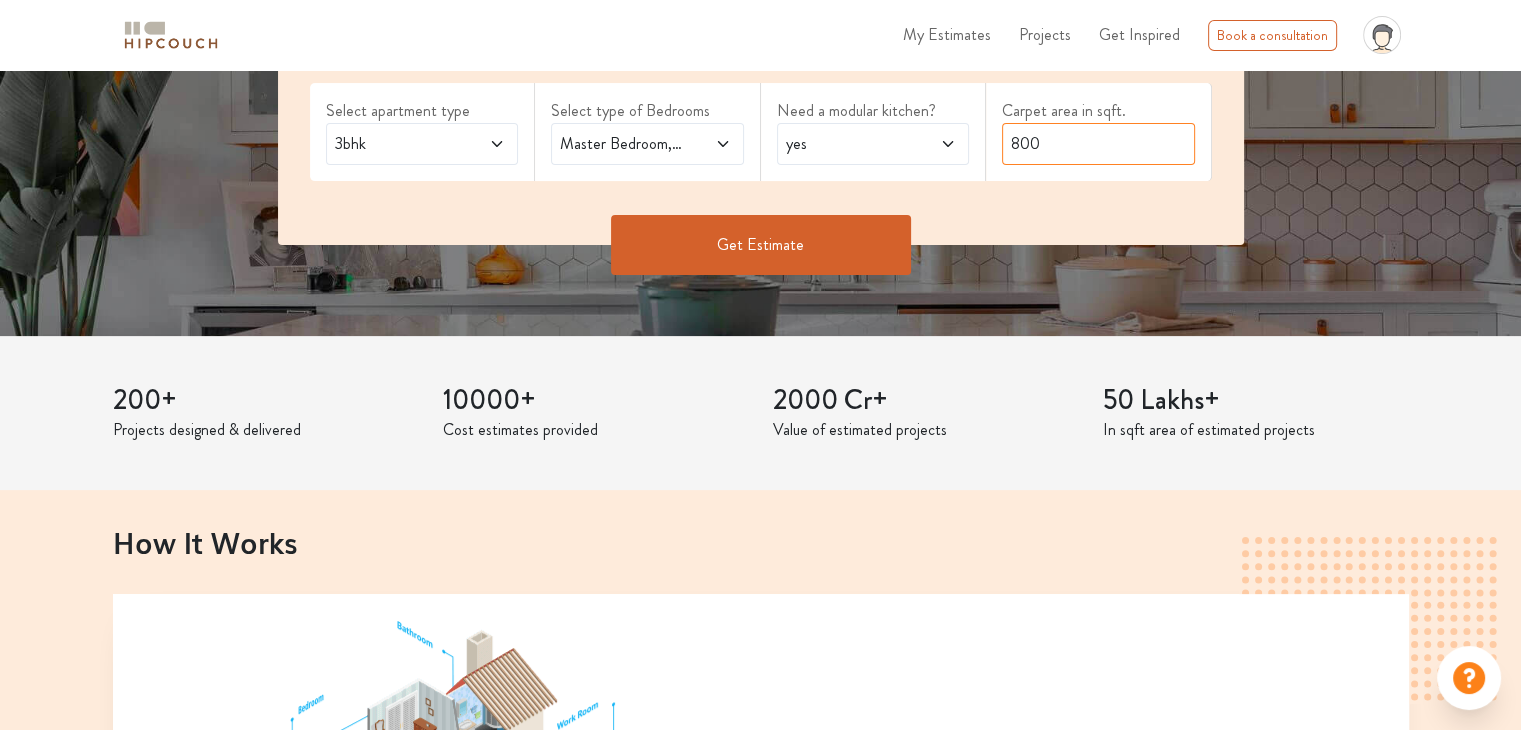 drag, startPoint x: 1070, startPoint y: 142, endPoint x: 993, endPoint y: 149, distance: 77.31753 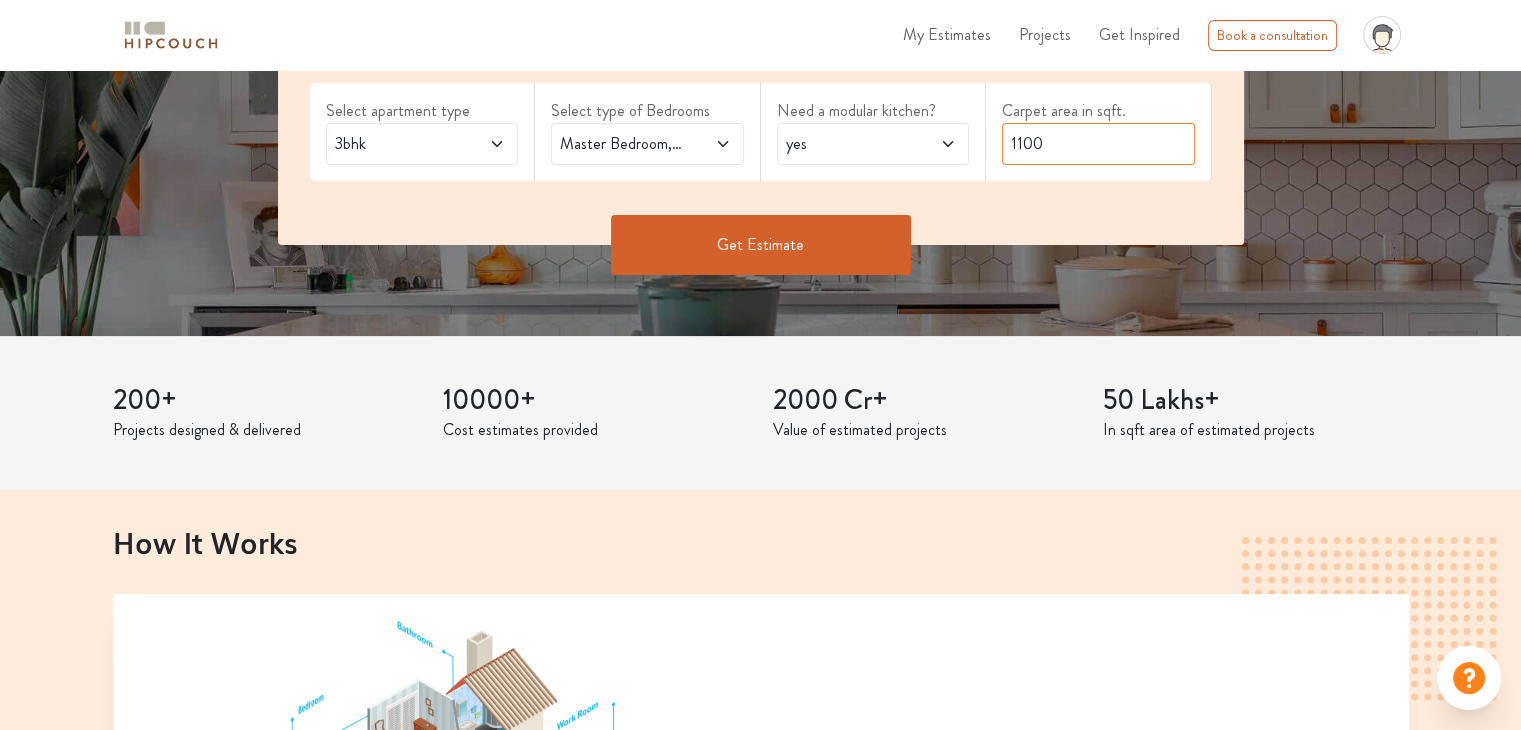 type on "1100" 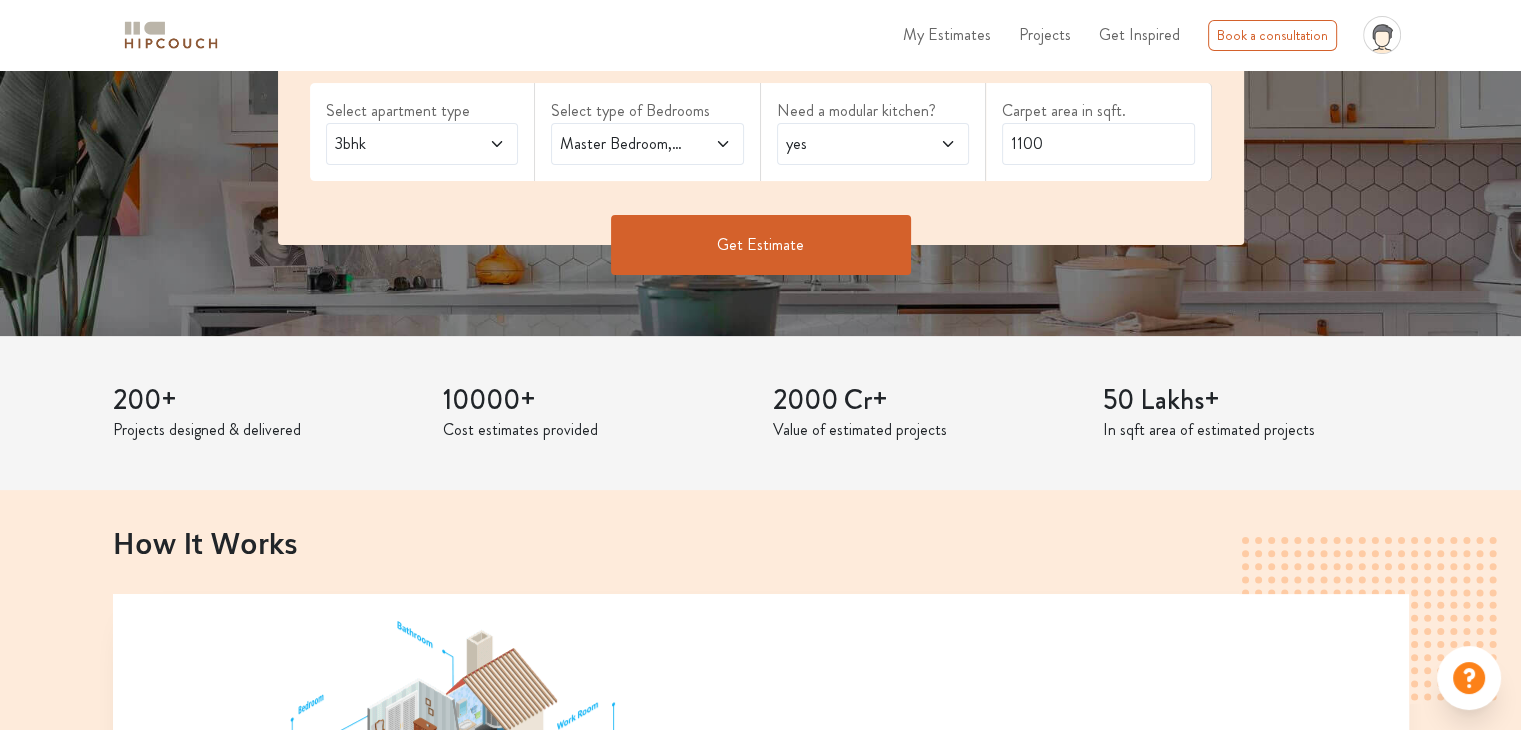 click on "Get Estimate" at bounding box center (761, 245) 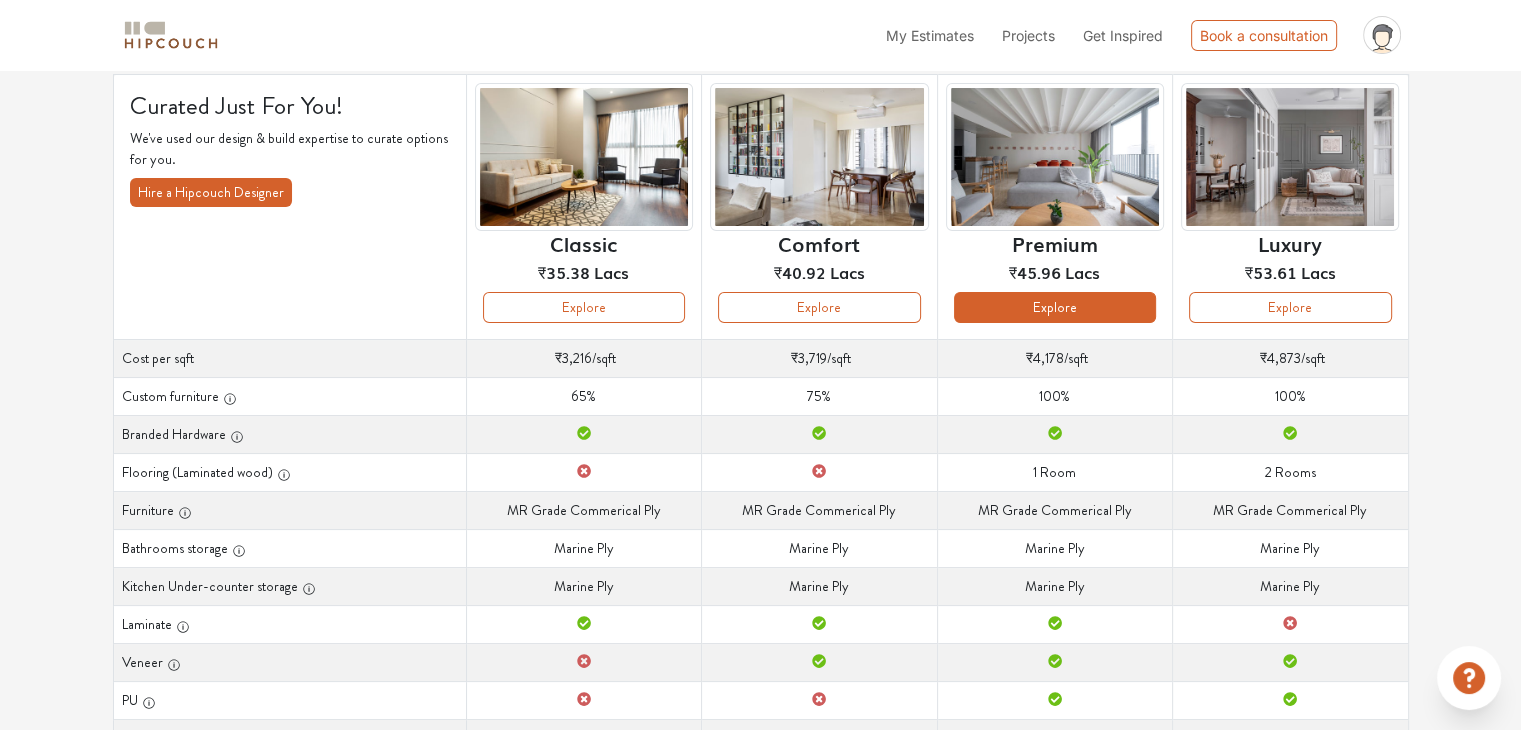 scroll, scrollTop: 100, scrollLeft: 0, axis: vertical 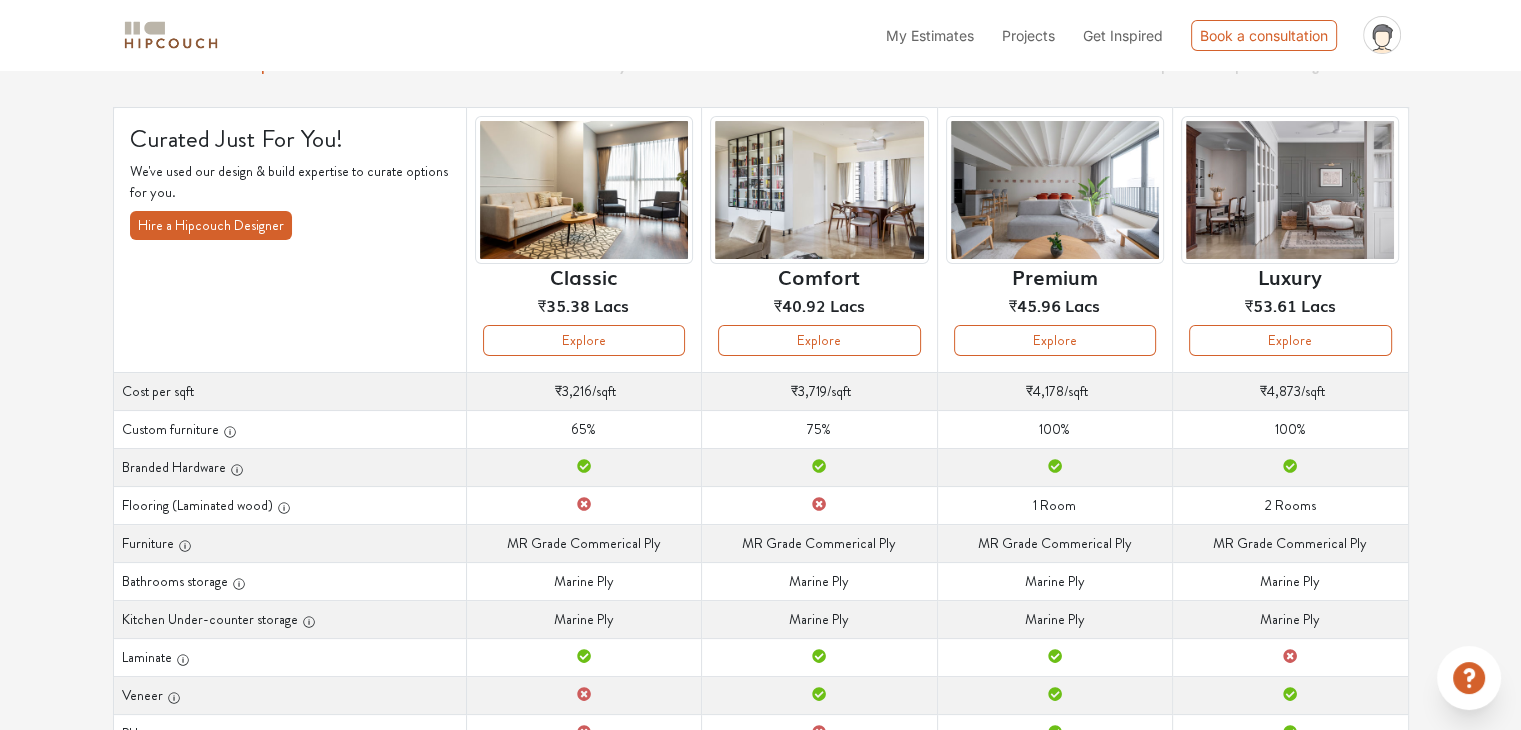 click on "₹3,216" at bounding box center (573, 391) 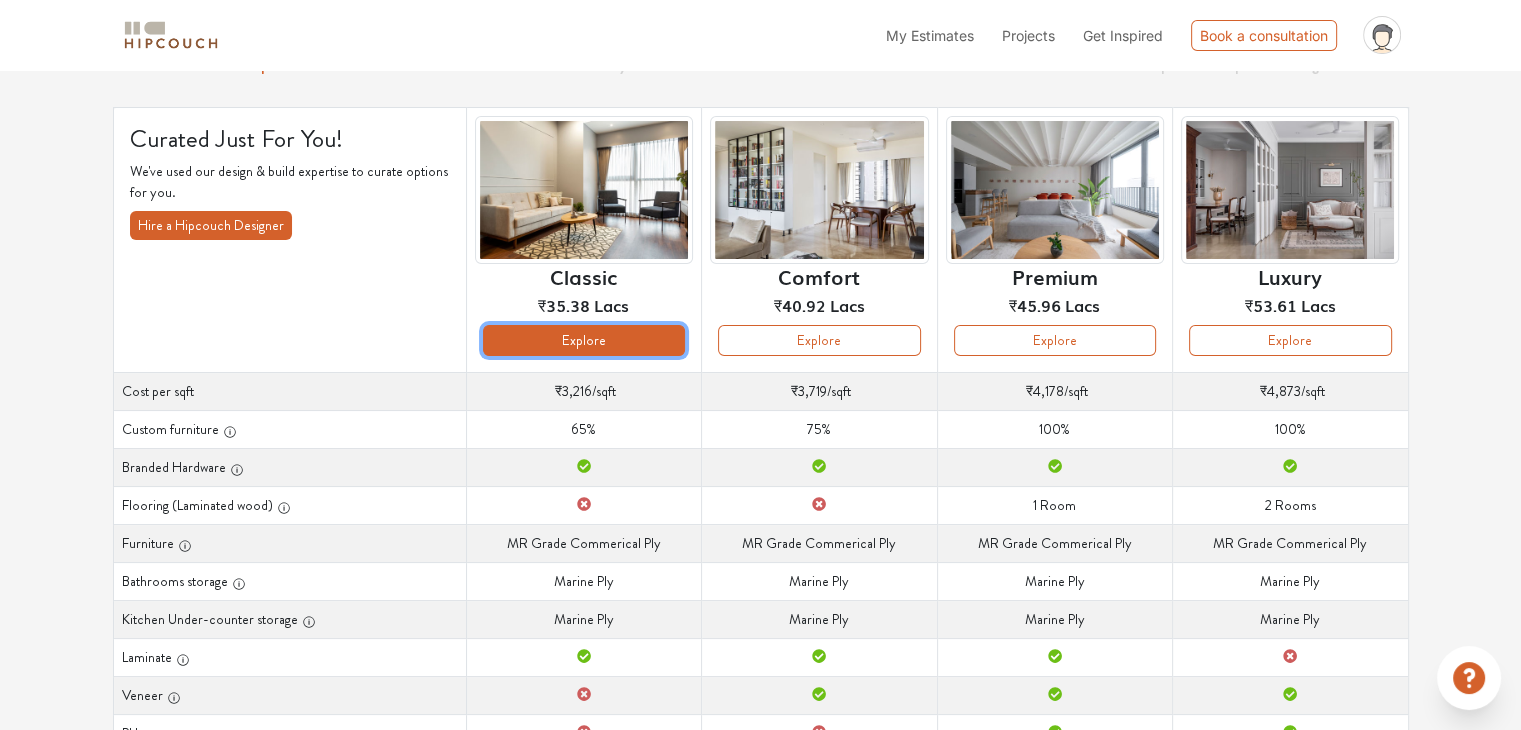 click on "Explore" at bounding box center (584, 340) 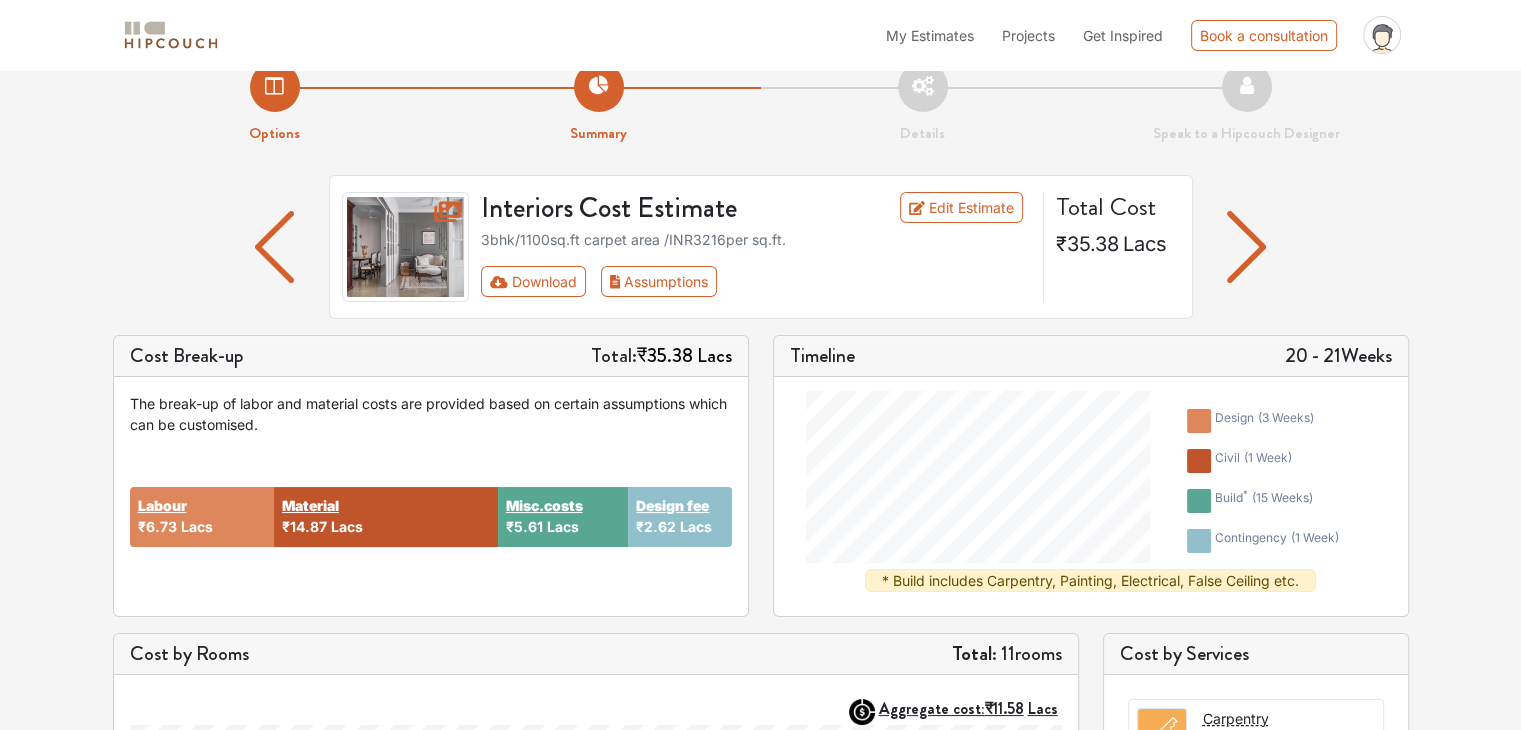 scroll, scrollTop: 0, scrollLeft: 0, axis: both 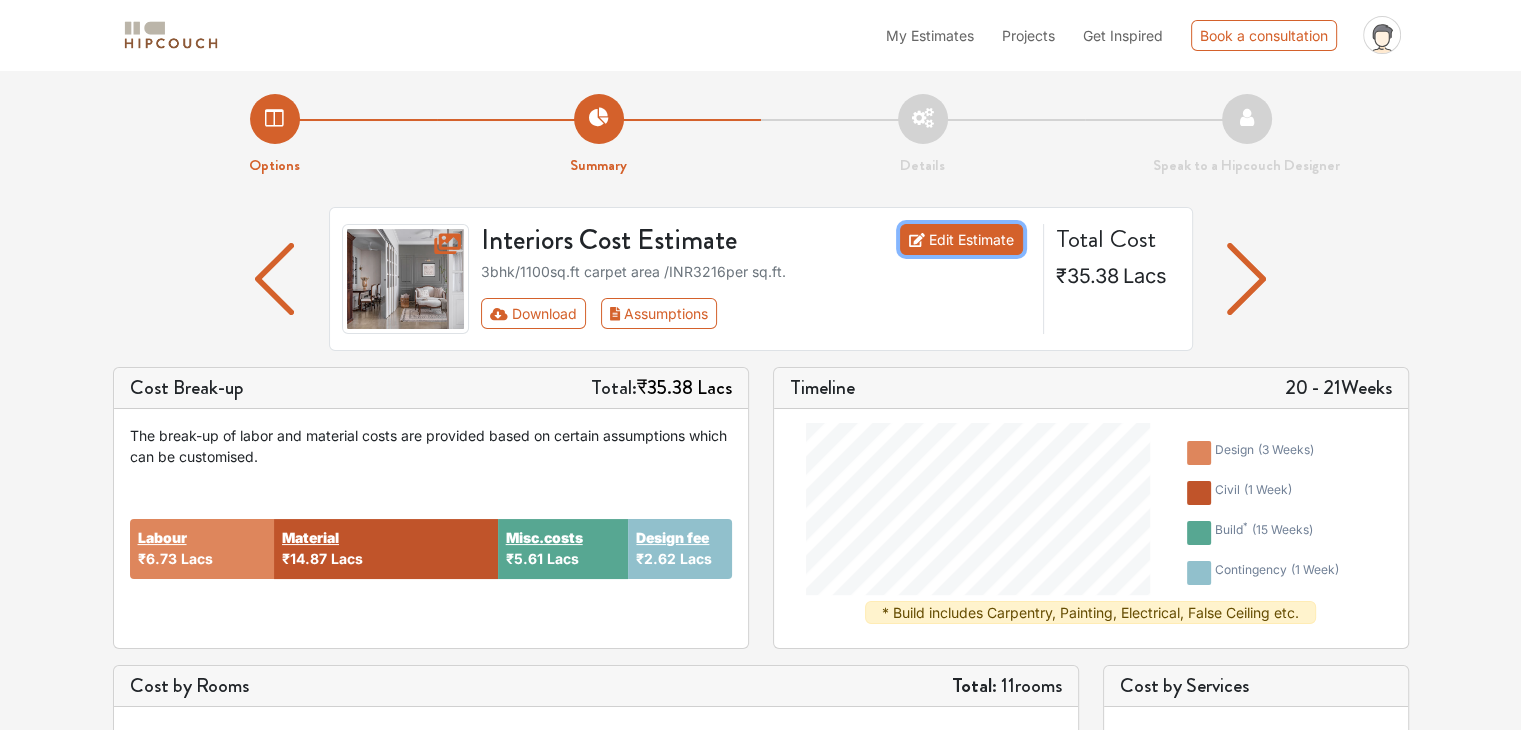 click on "Edit Estimate" at bounding box center (961, 239) 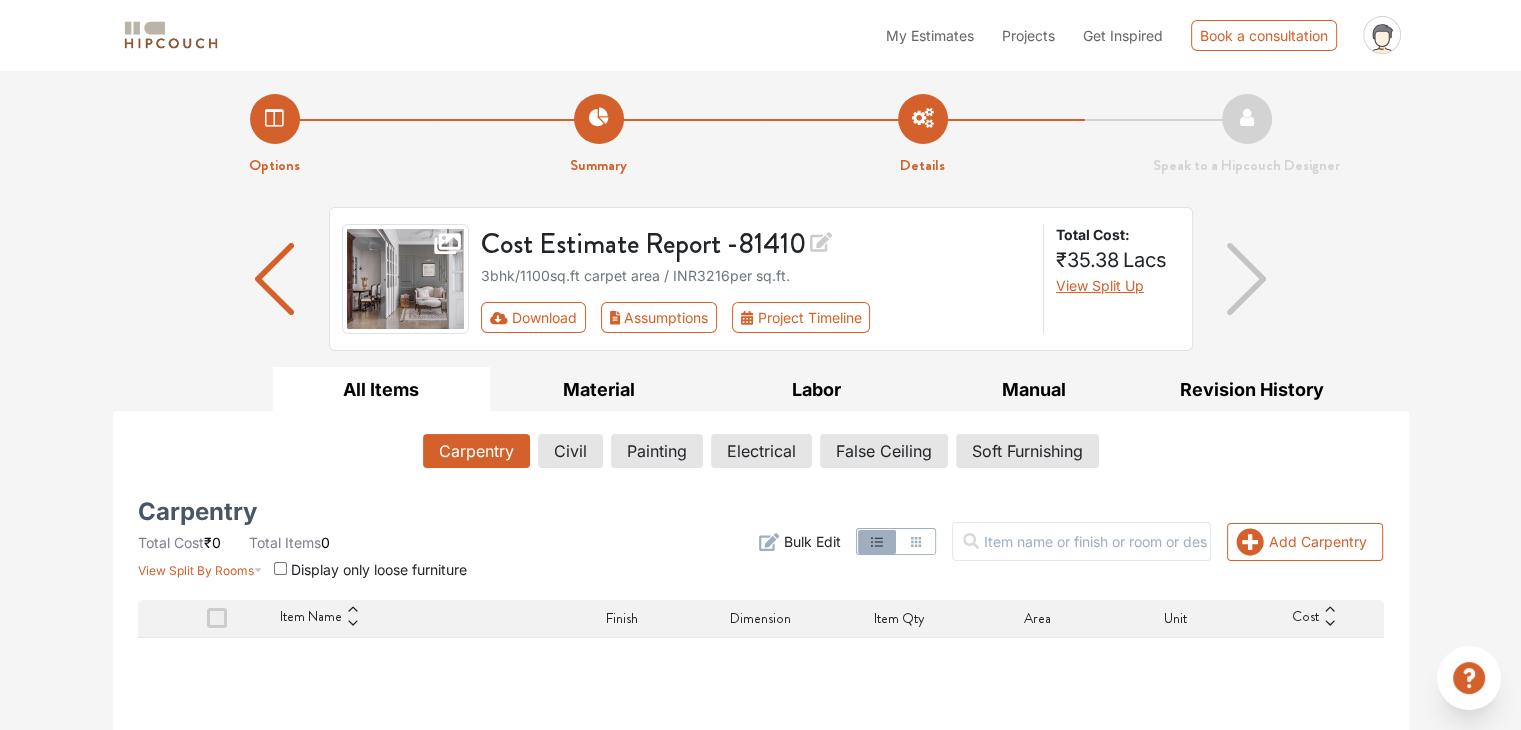 click on "3bhk  /  1100  sq.ft carpet area / INR  3216  per sq.ft." at bounding box center [756, 275] 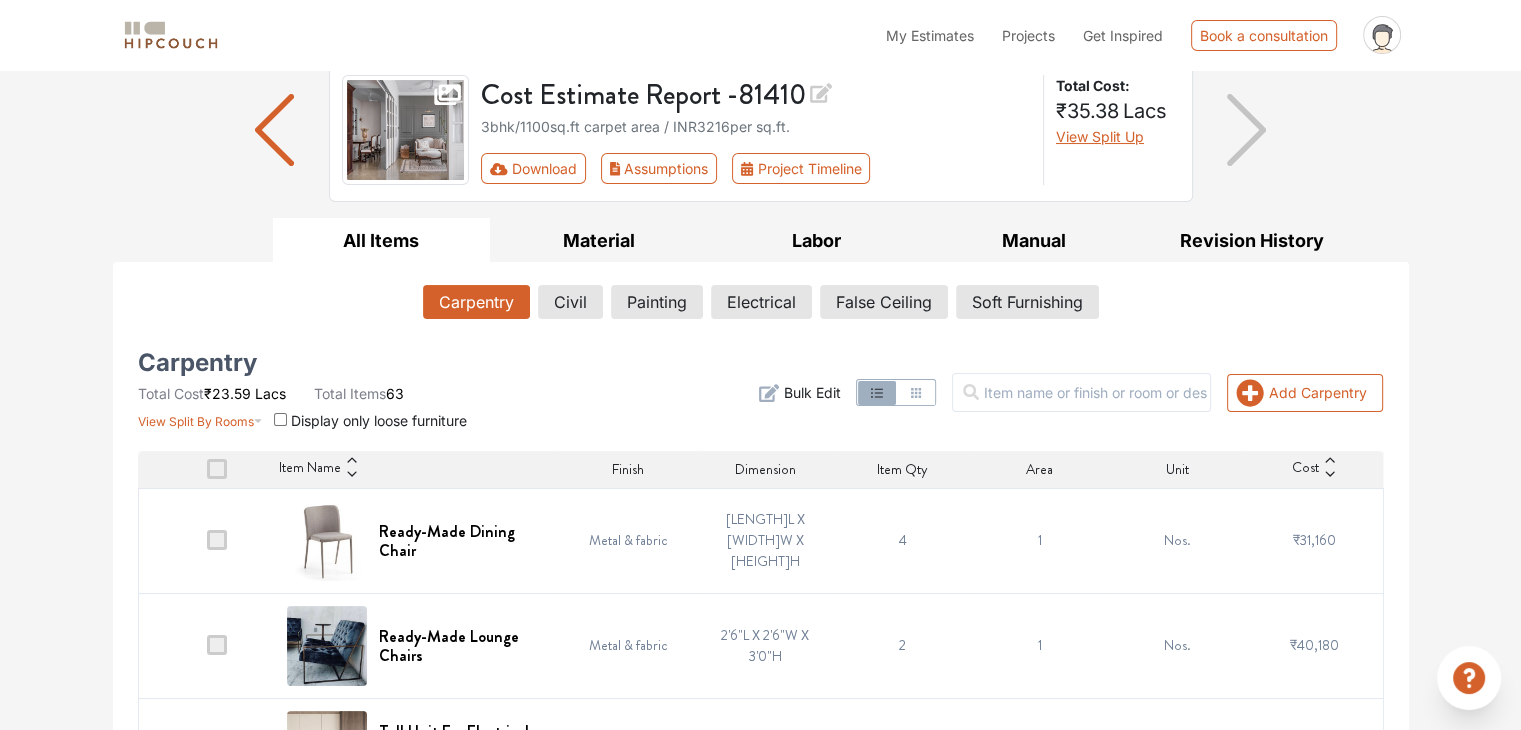 scroll, scrollTop: 22, scrollLeft: 0, axis: vertical 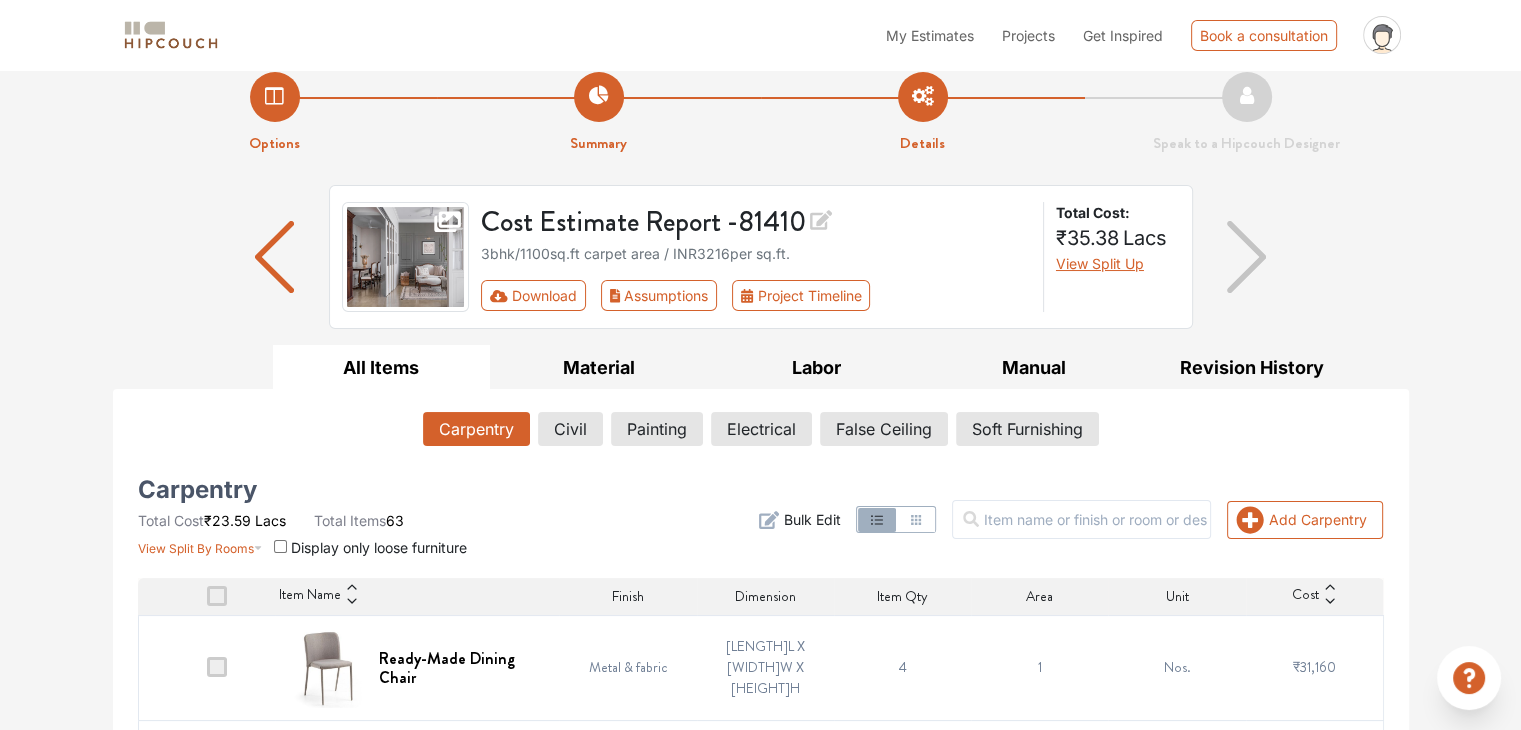 click on "Cost Estimate Report - [NUMBER]" at bounding box center [756, 220] 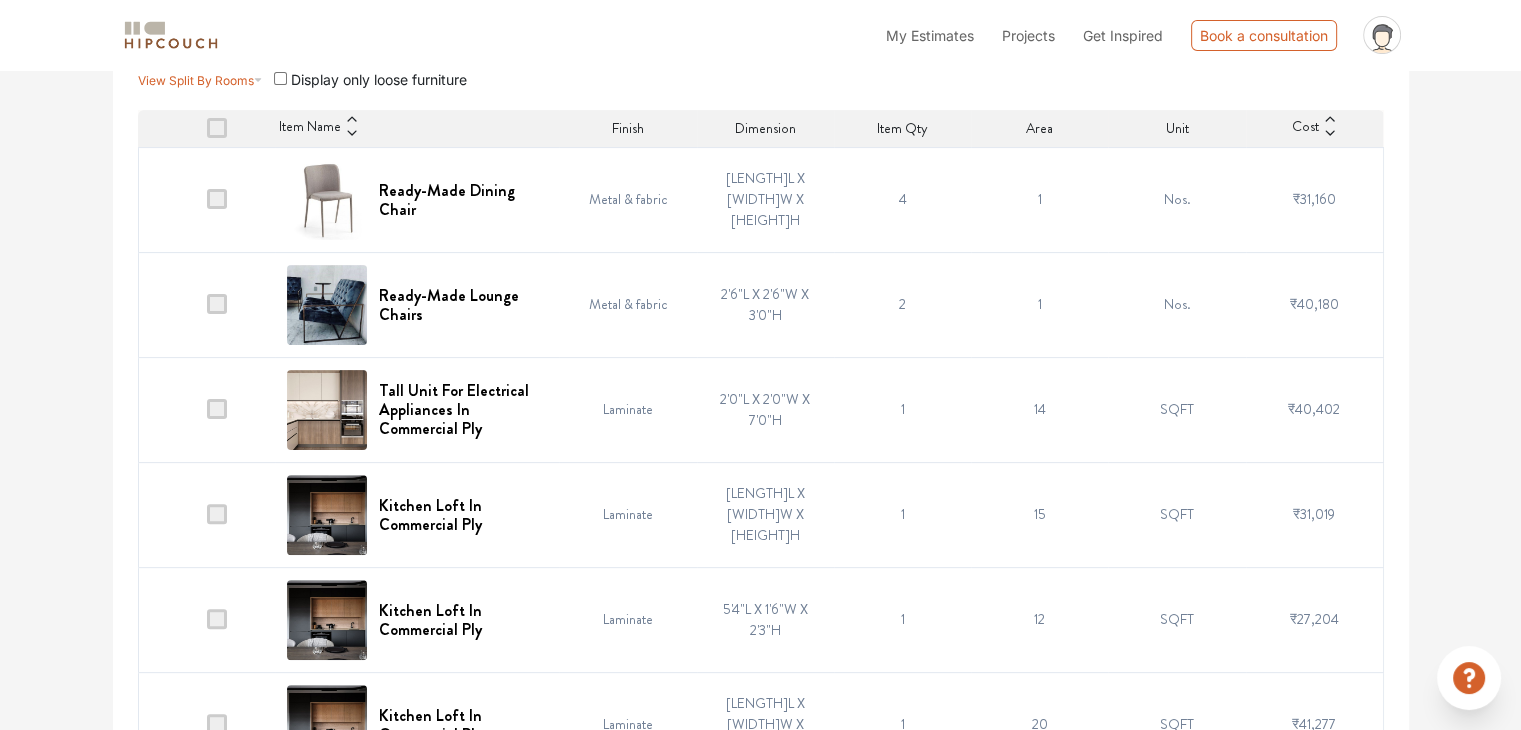 scroll, scrollTop: 522, scrollLeft: 0, axis: vertical 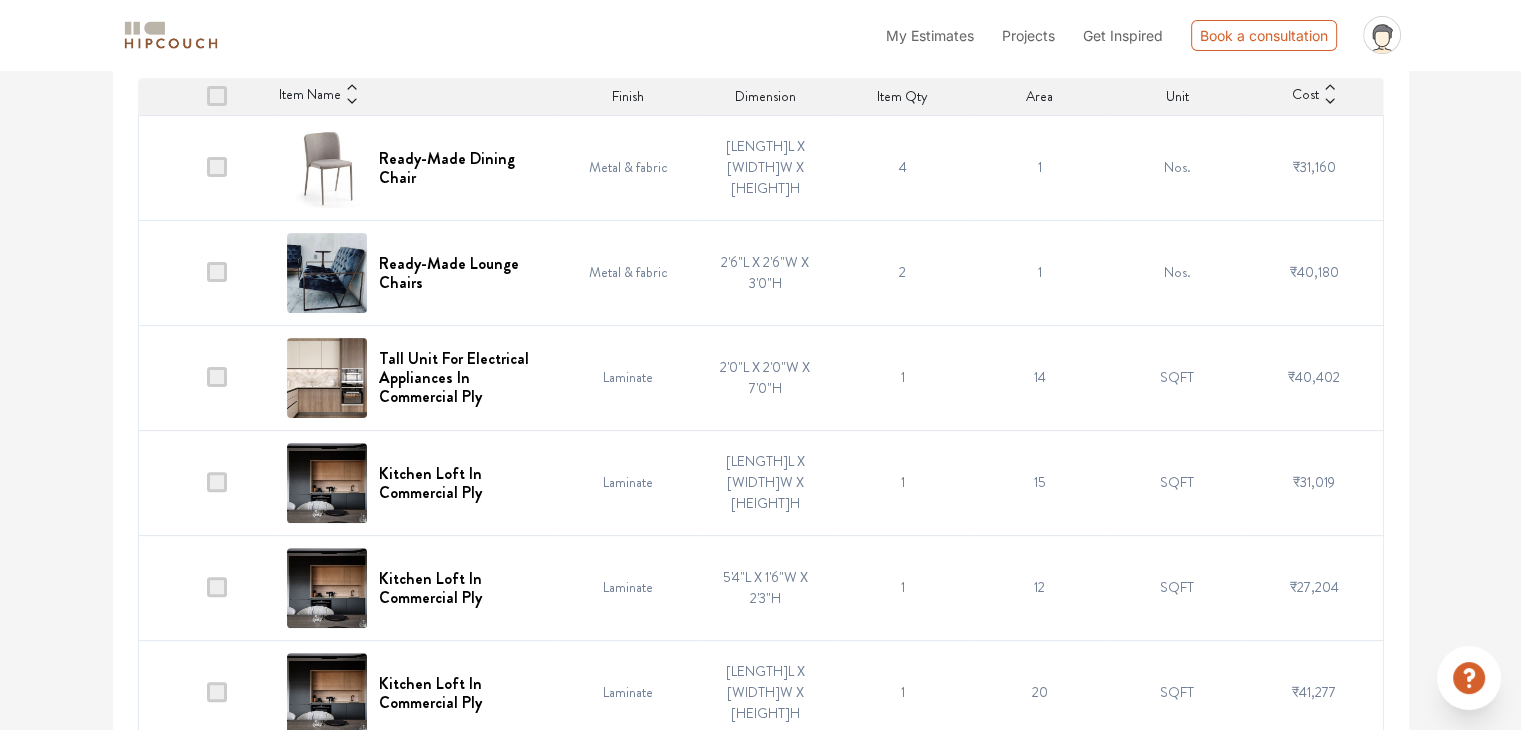 click at bounding box center [217, 167] 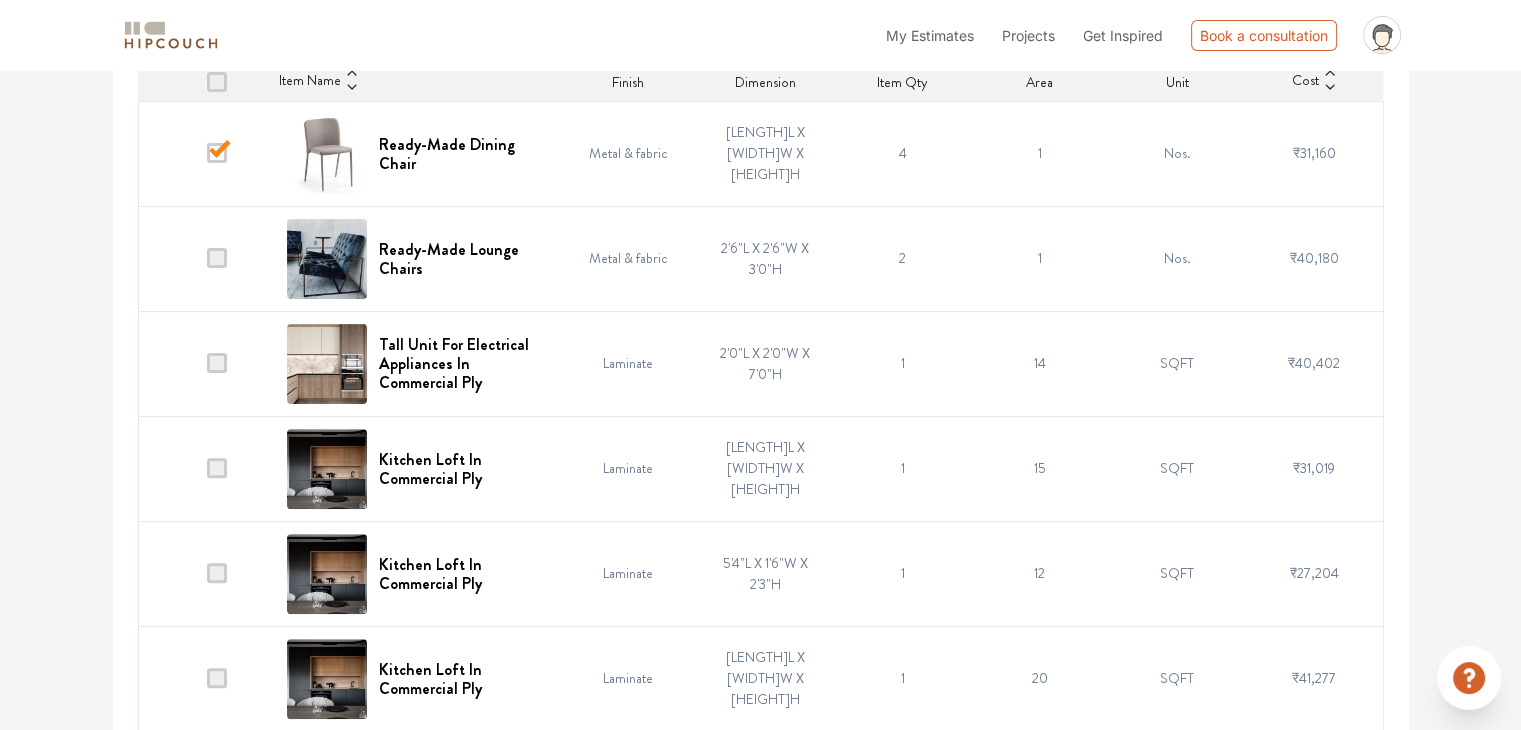 scroll, scrollTop: 622, scrollLeft: 0, axis: vertical 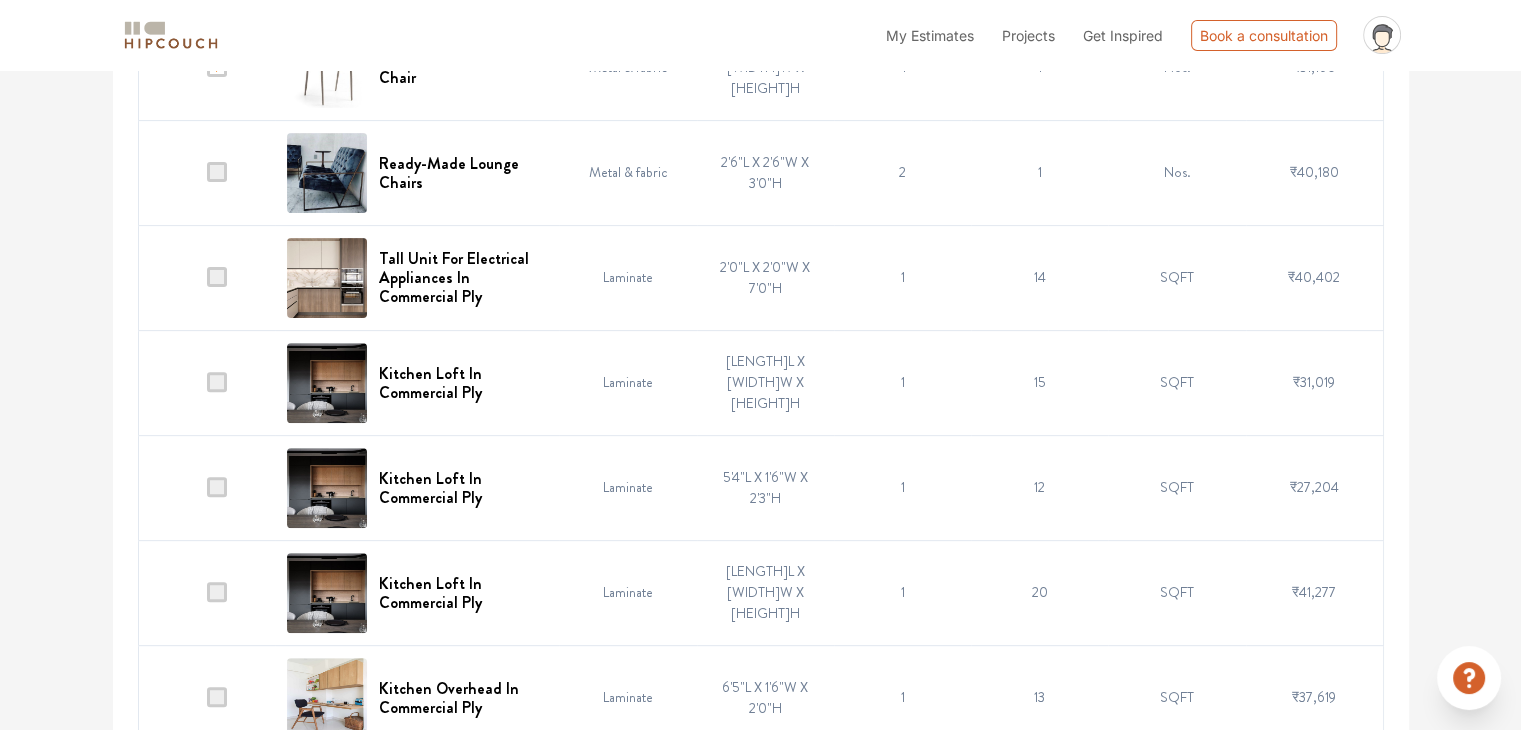click at bounding box center [217, 172] 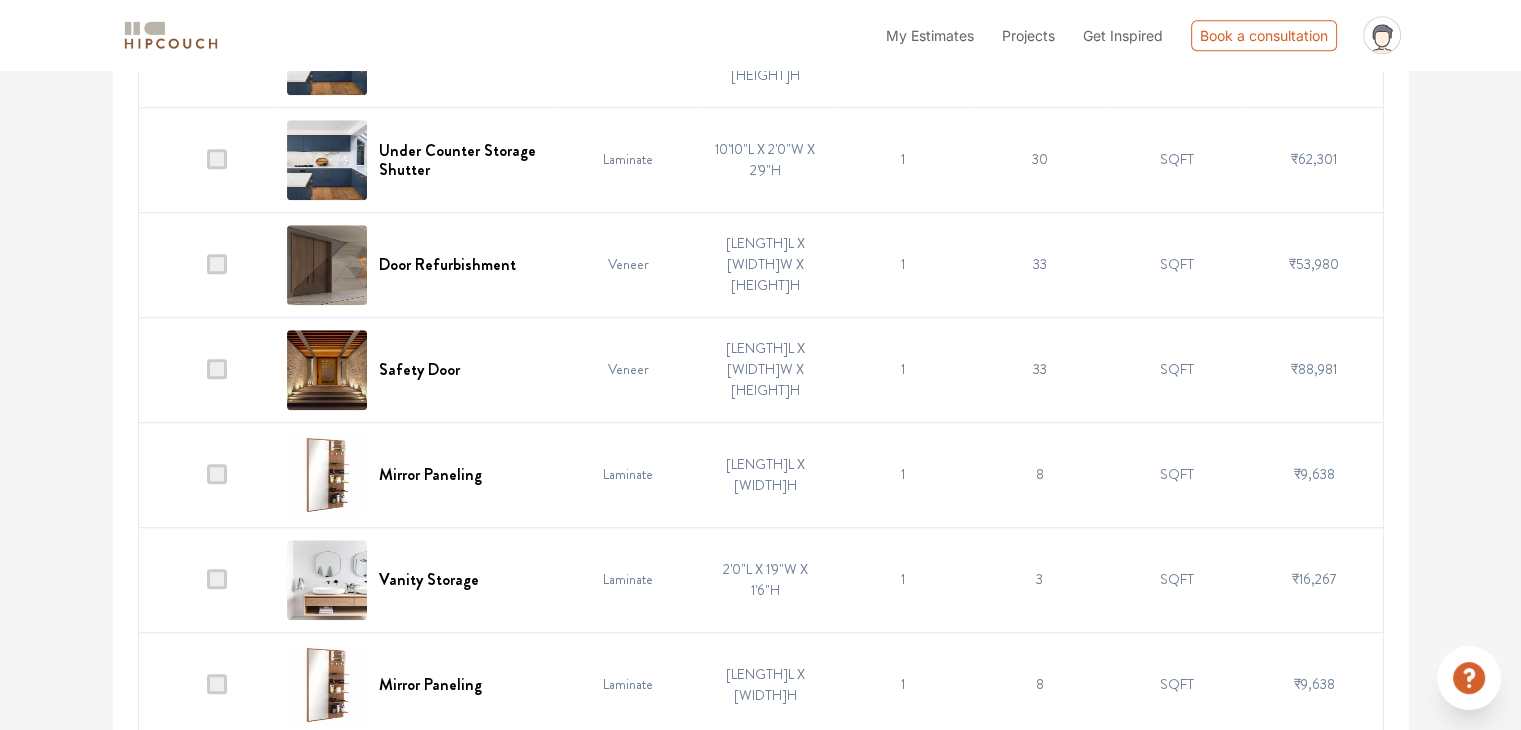 scroll, scrollTop: 1822, scrollLeft: 0, axis: vertical 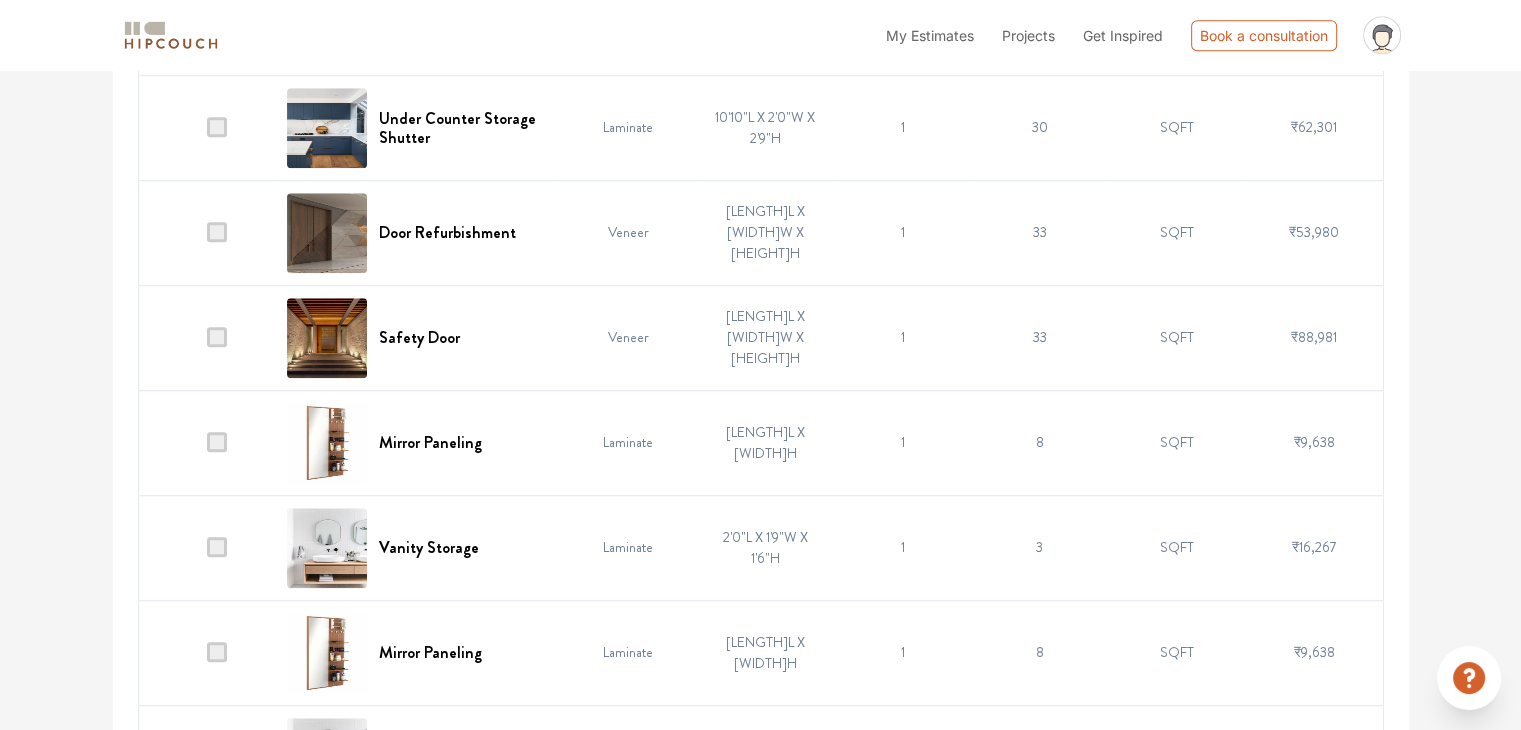 click at bounding box center (217, 232) 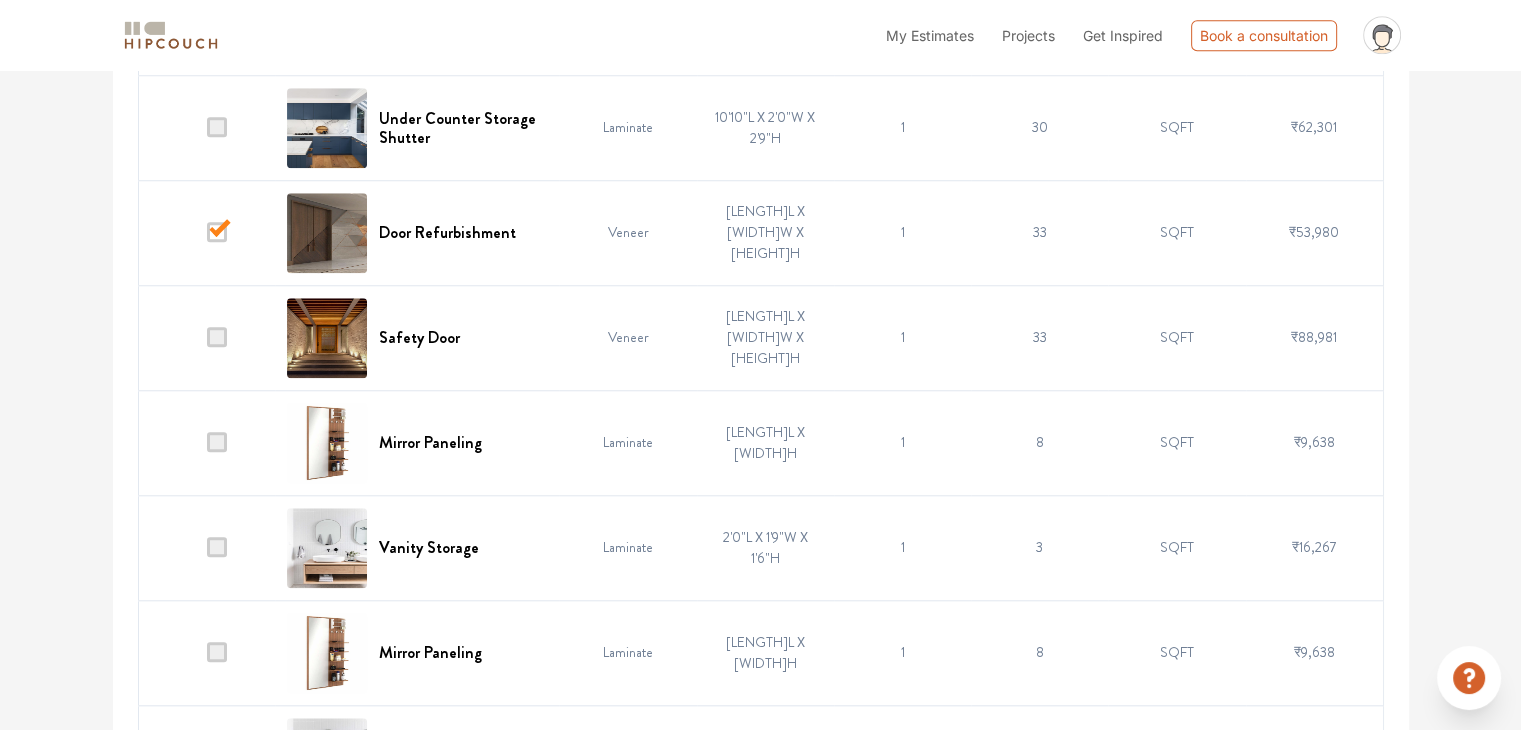 click on "Veneer" at bounding box center [627, 337] 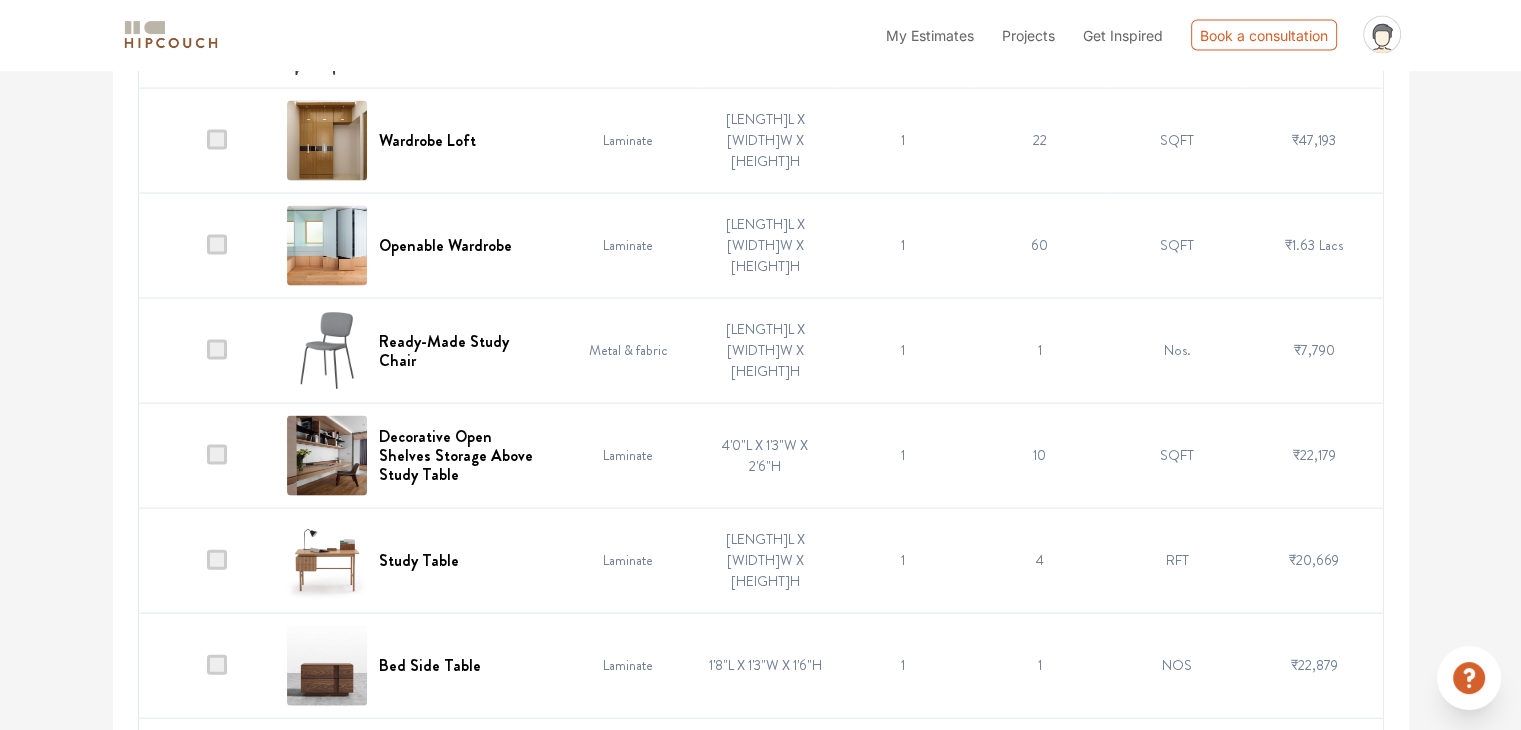 scroll, scrollTop: 4322, scrollLeft: 0, axis: vertical 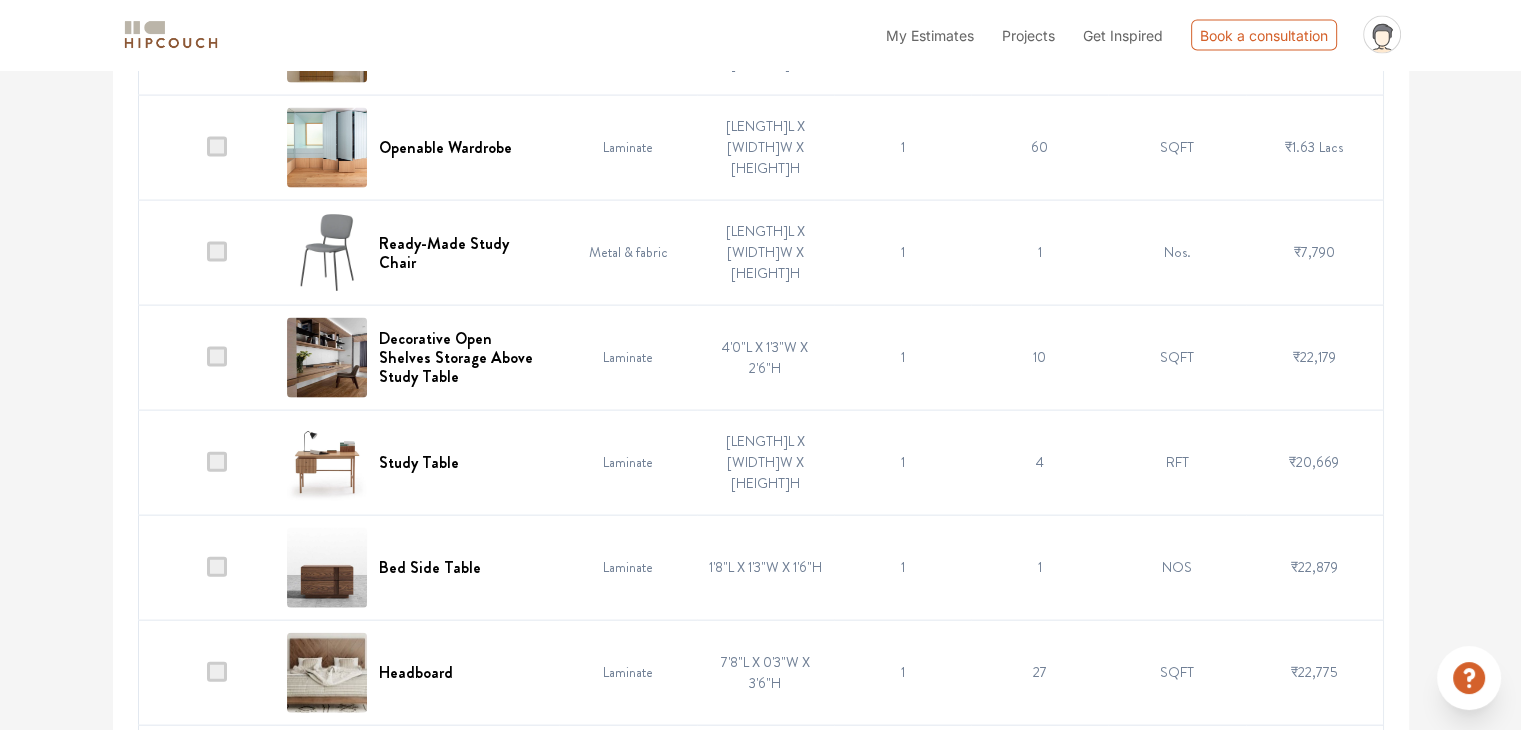 click at bounding box center [217, 252] 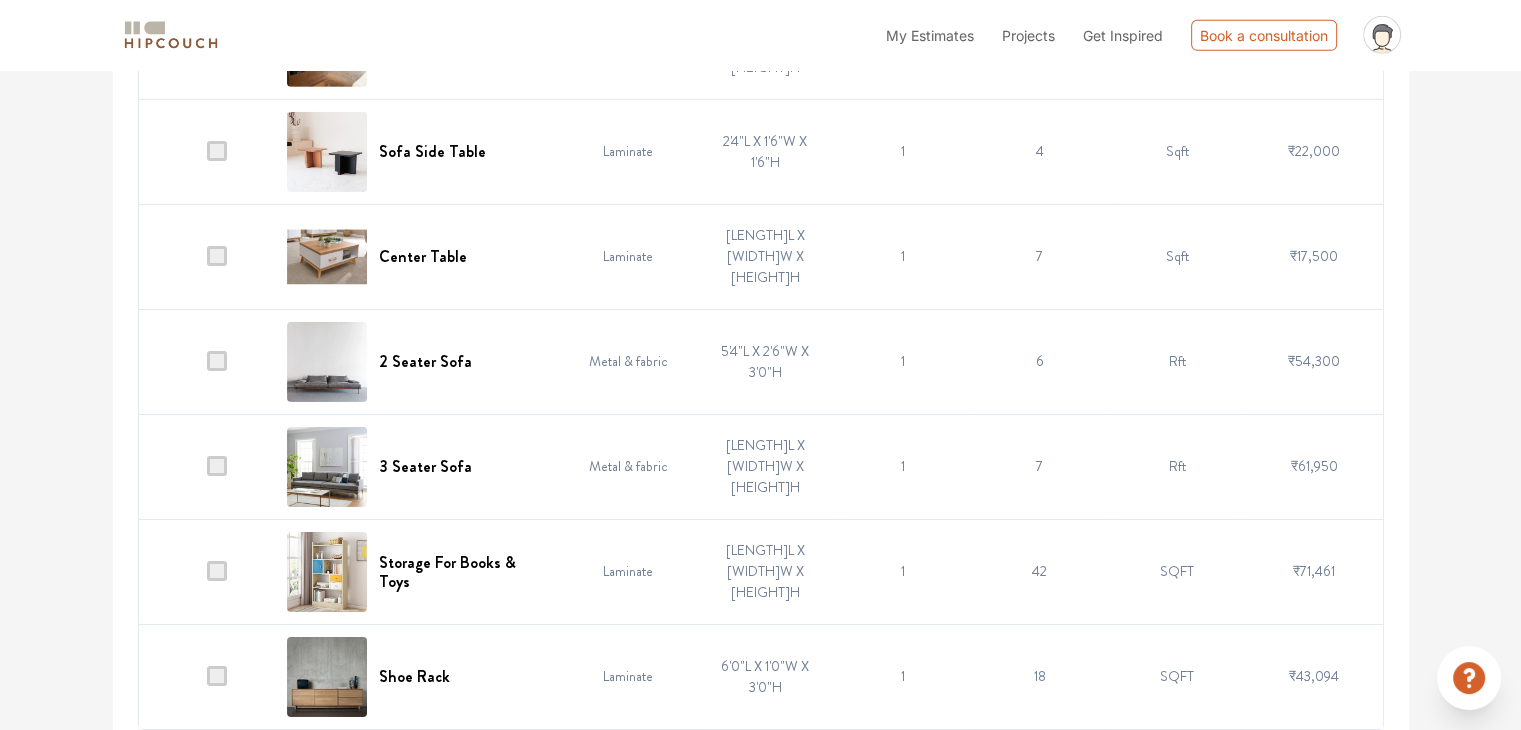 scroll, scrollTop: 6524, scrollLeft: 0, axis: vertical 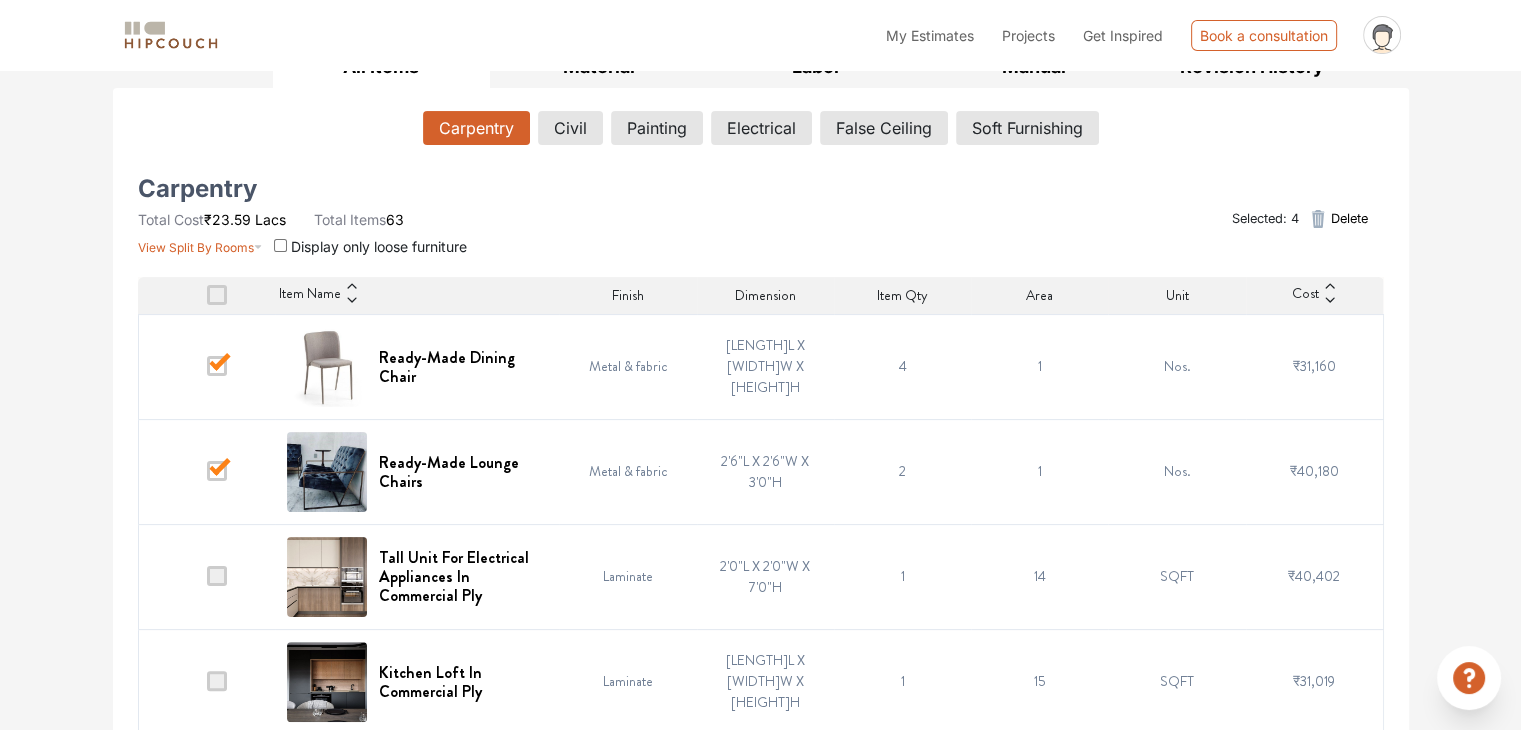 click on "Delete" at bounding box center (1348, 218) 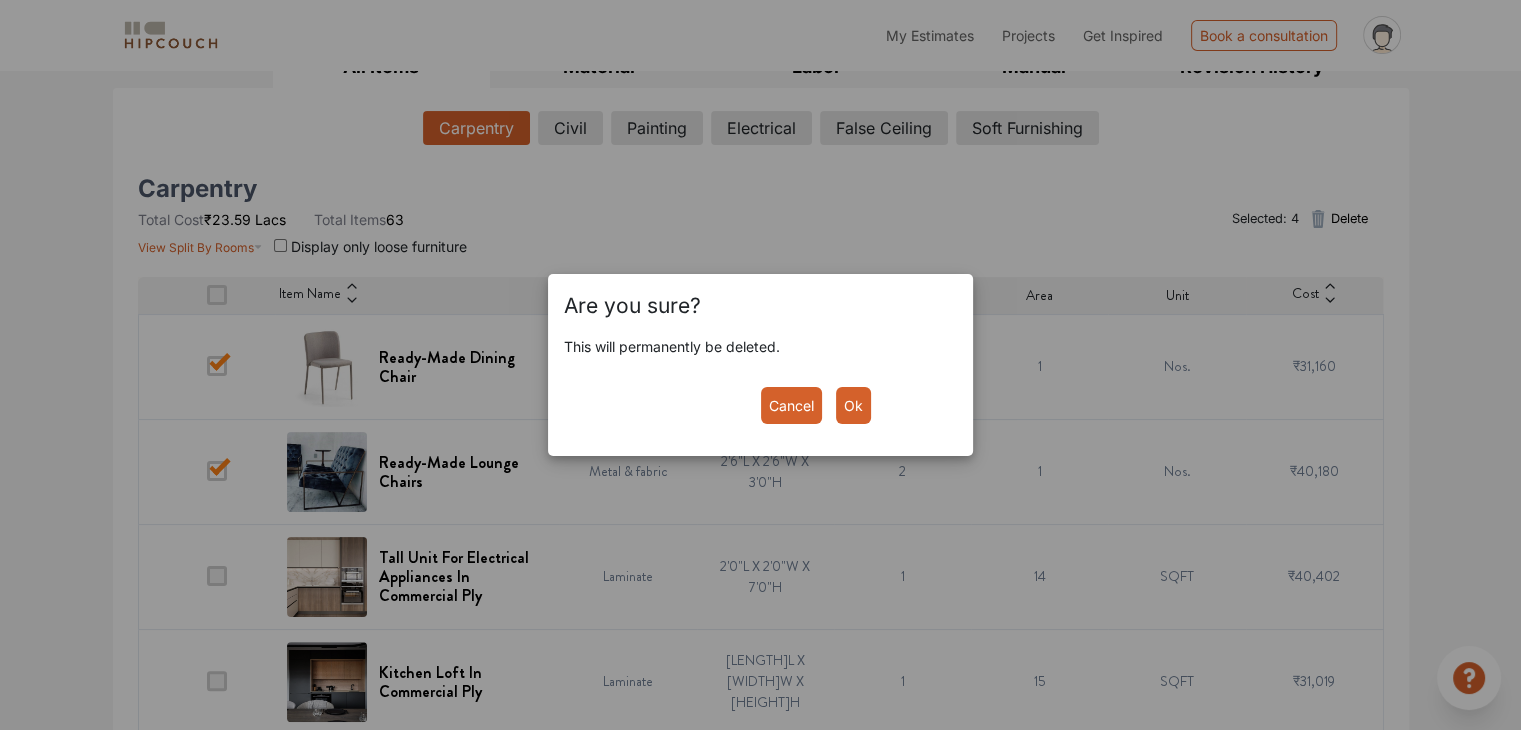 click on "Ok" at bounding box center [853, 405] 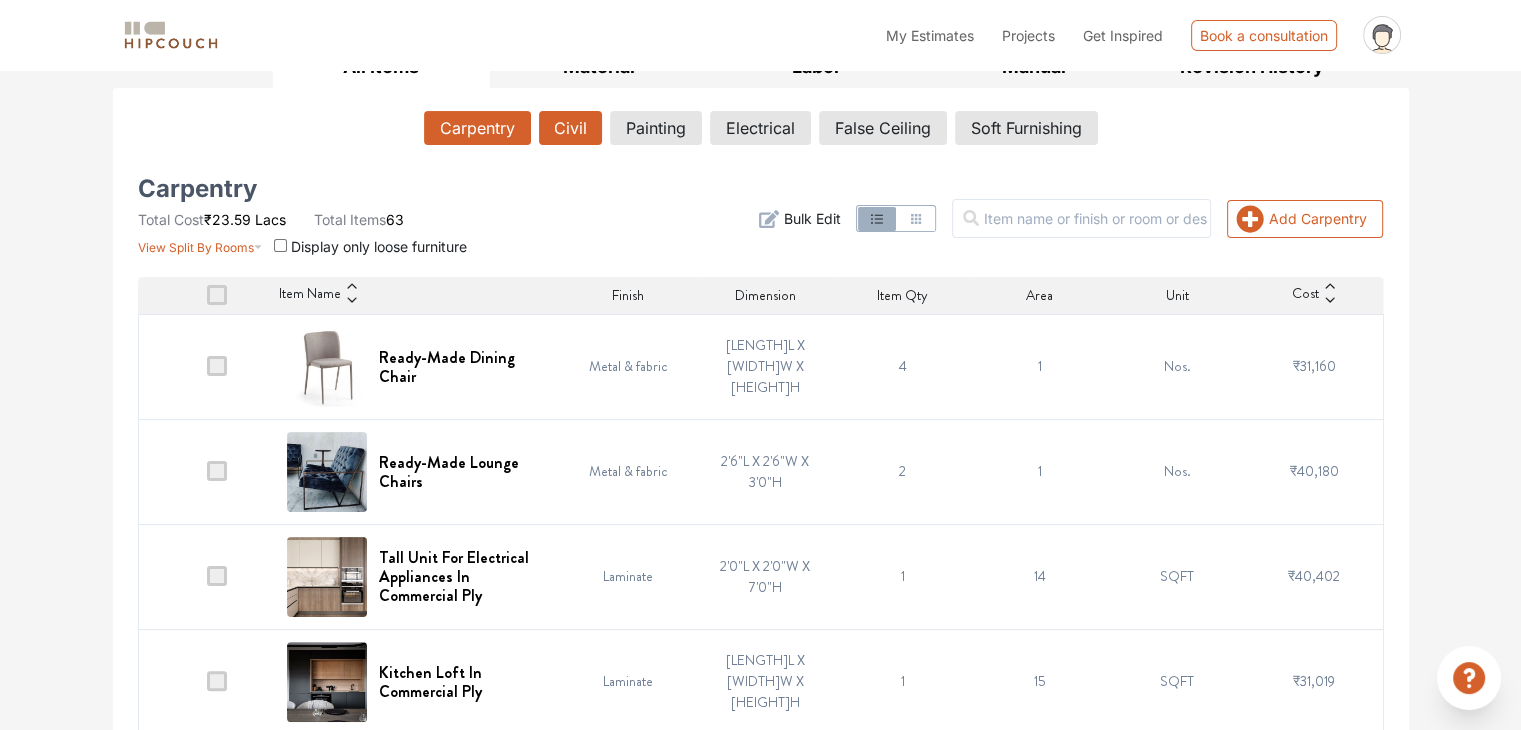 click on "Civil" at bounding box center [570, 128] 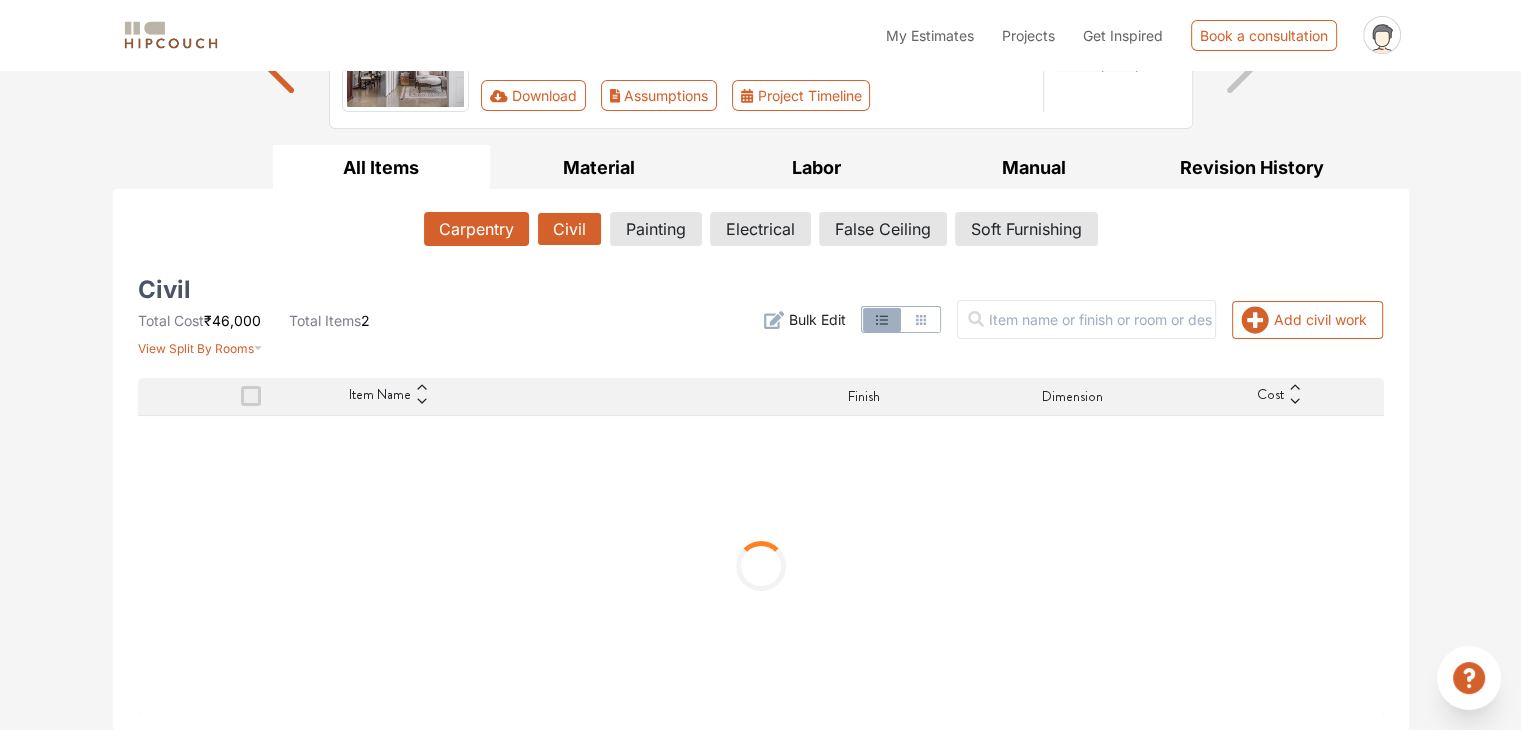 scroll, scrollTop: 132, scrollLeft: 0, axis: vertical 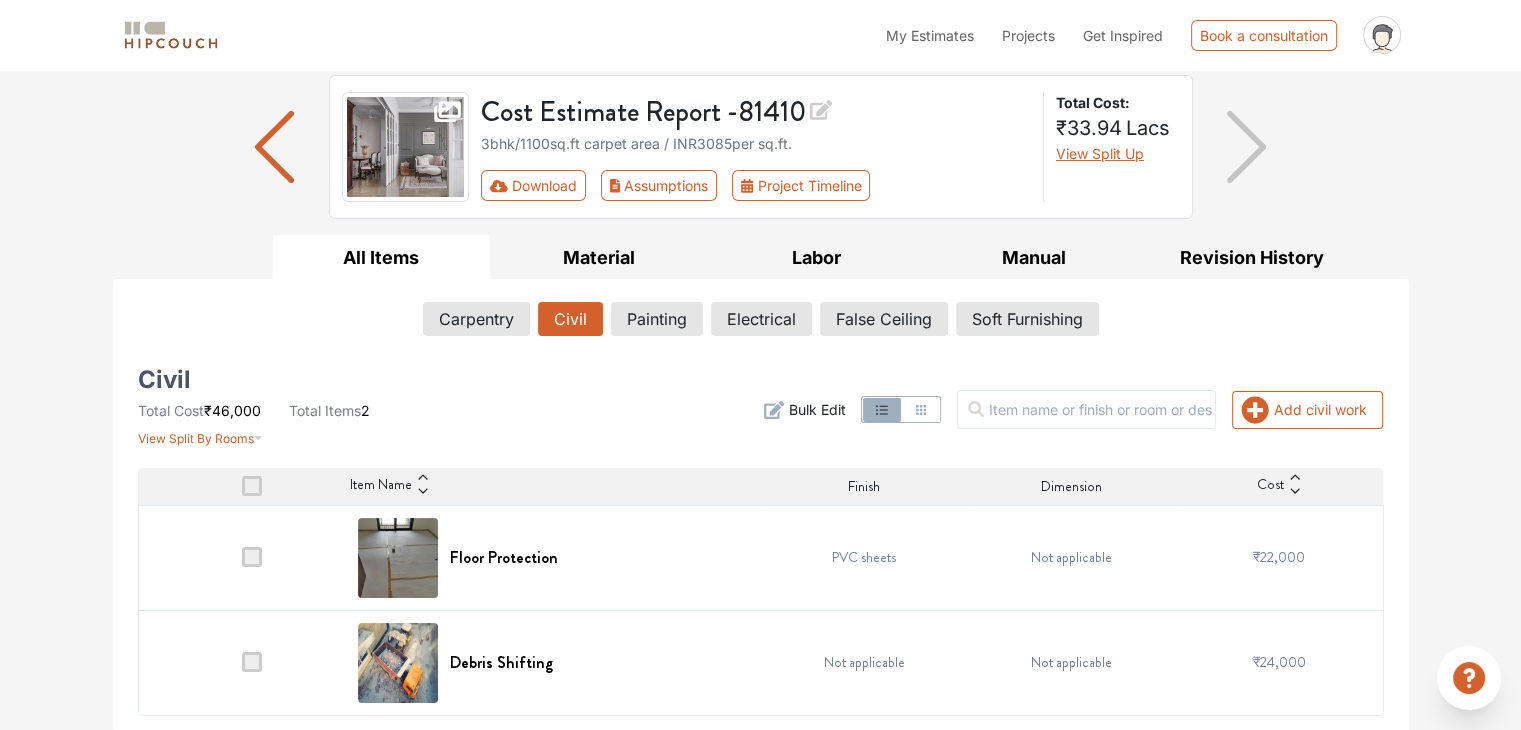 click on "Add civil work Filter Bulk Edit" at bounding box center [972, 410] 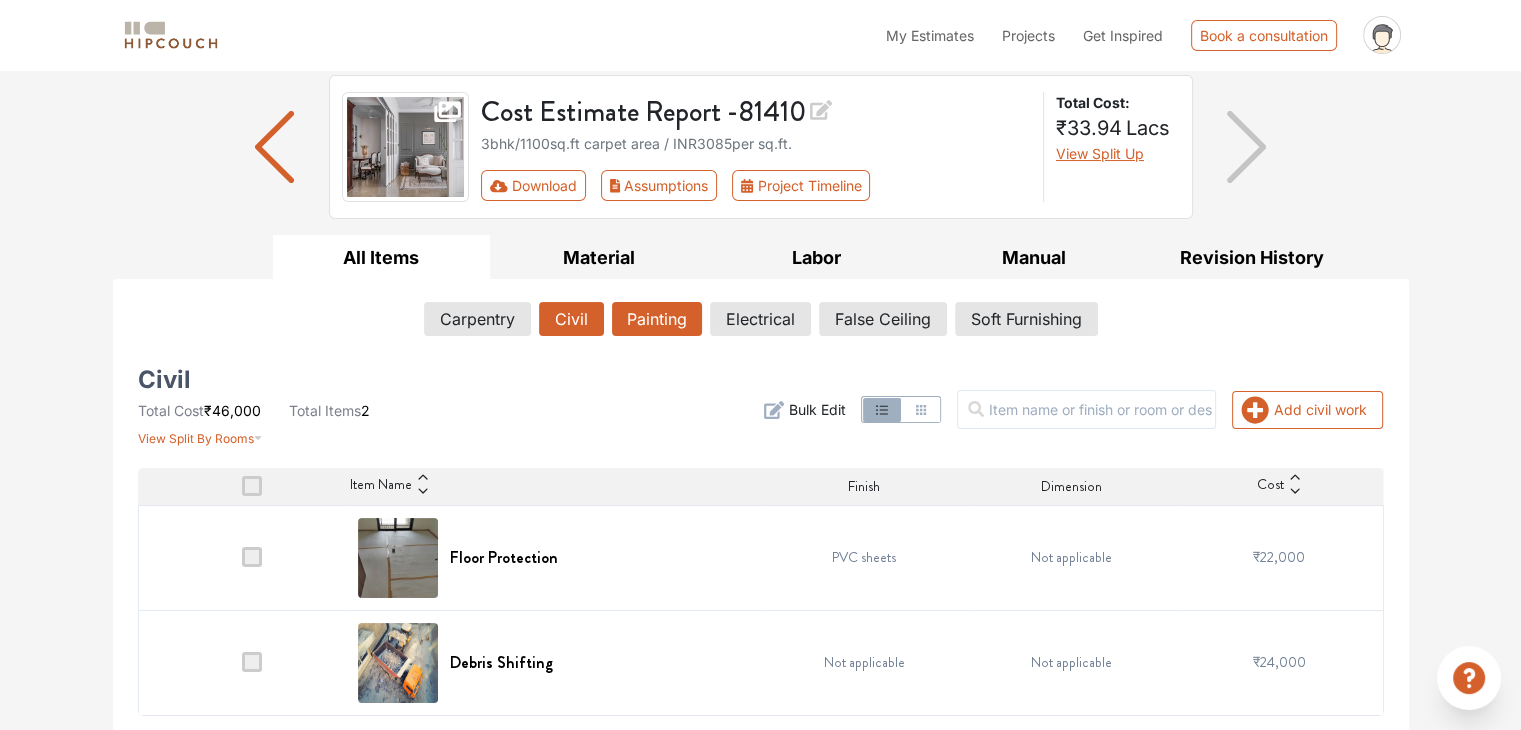 click on "Painting" at bounding box center (657, 319) 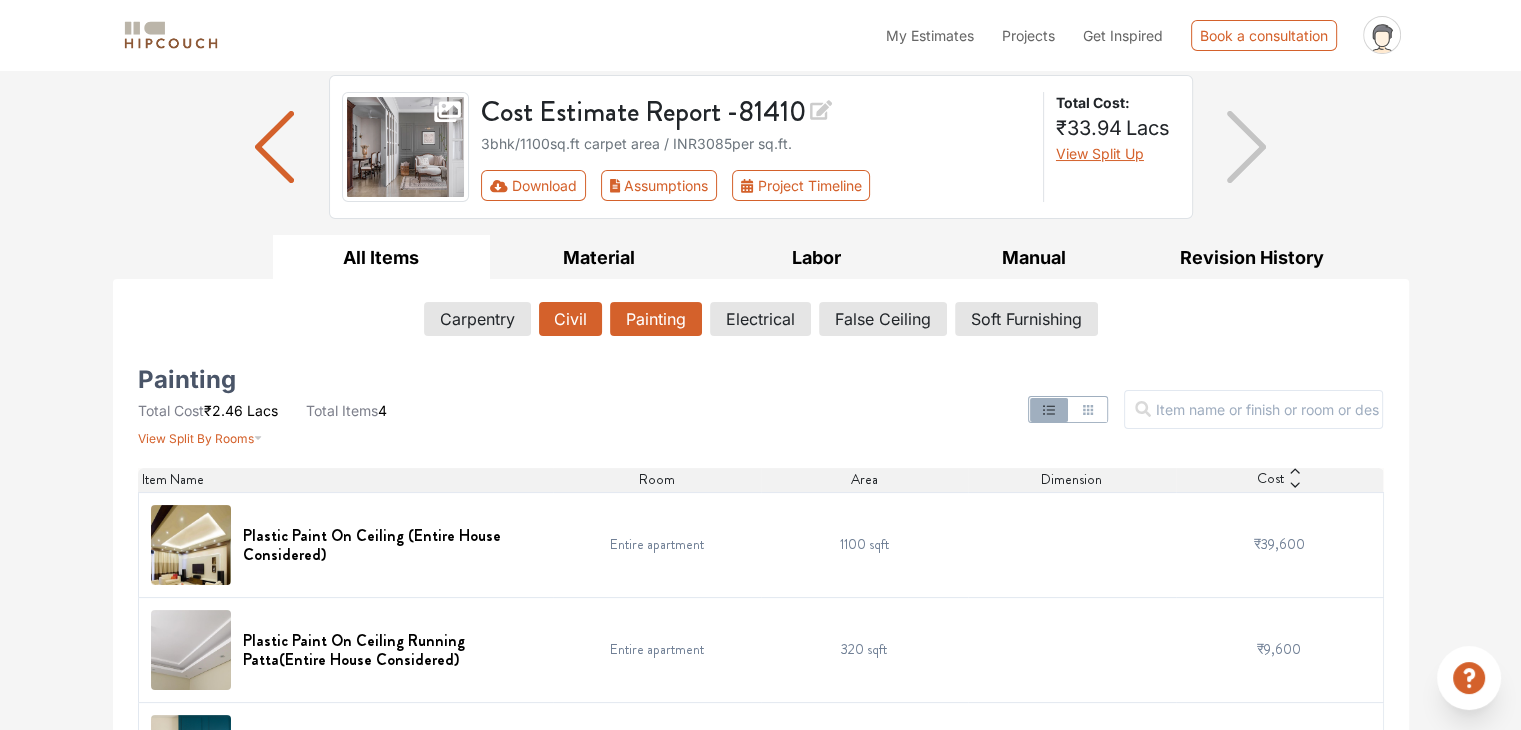 click on "Civil" at bounding box center [570, 319] 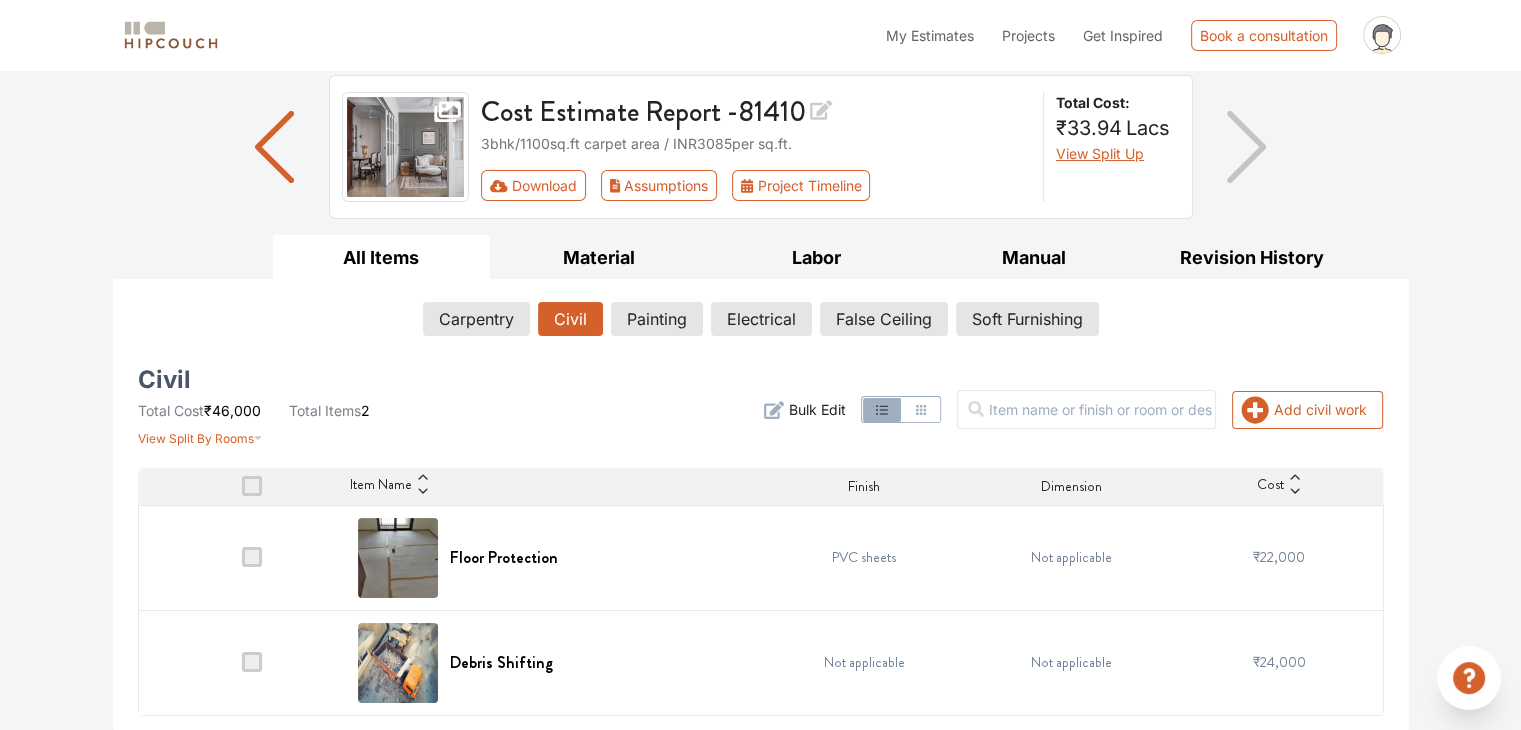 click at bounding box center (252, 662) 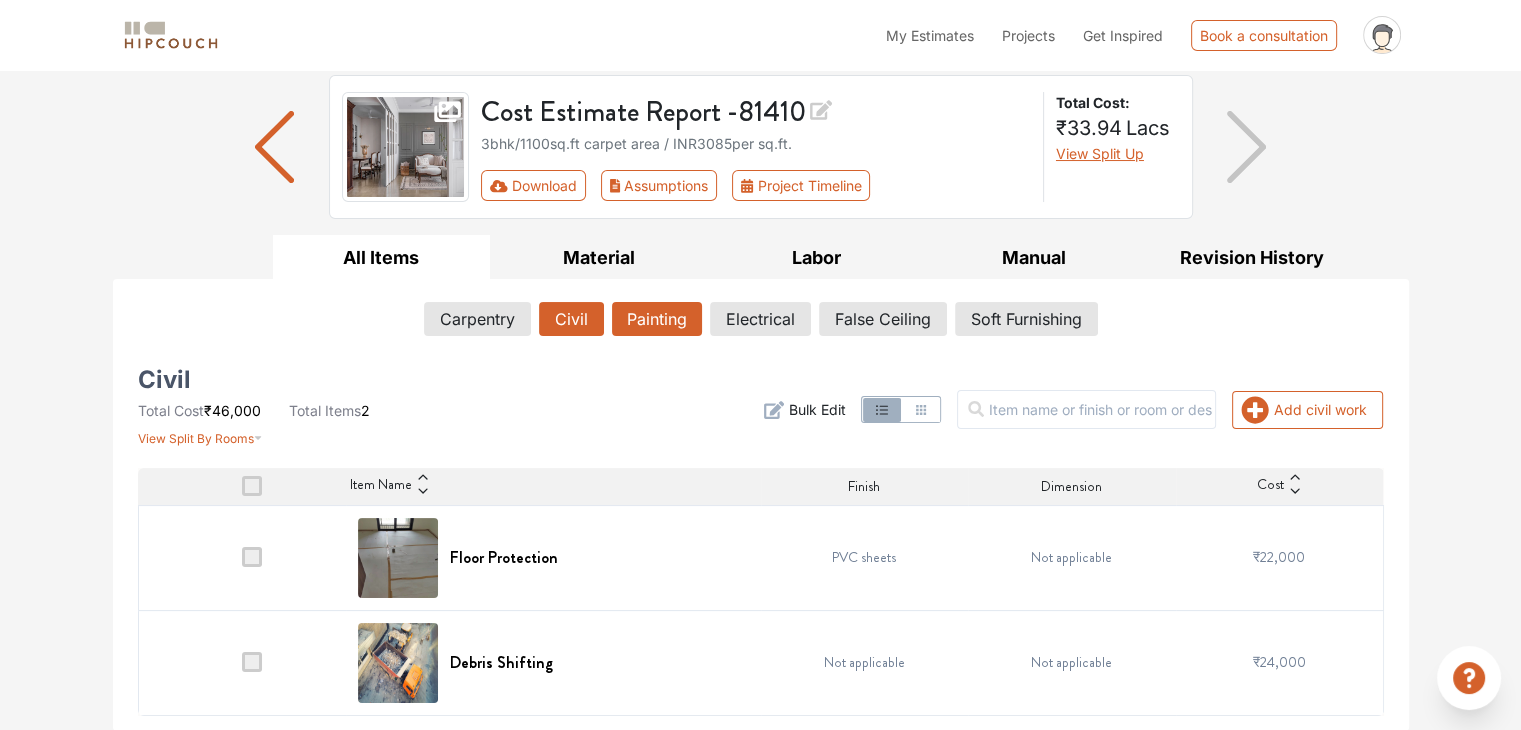 click on "Painting" at bounding box center [657, 319] 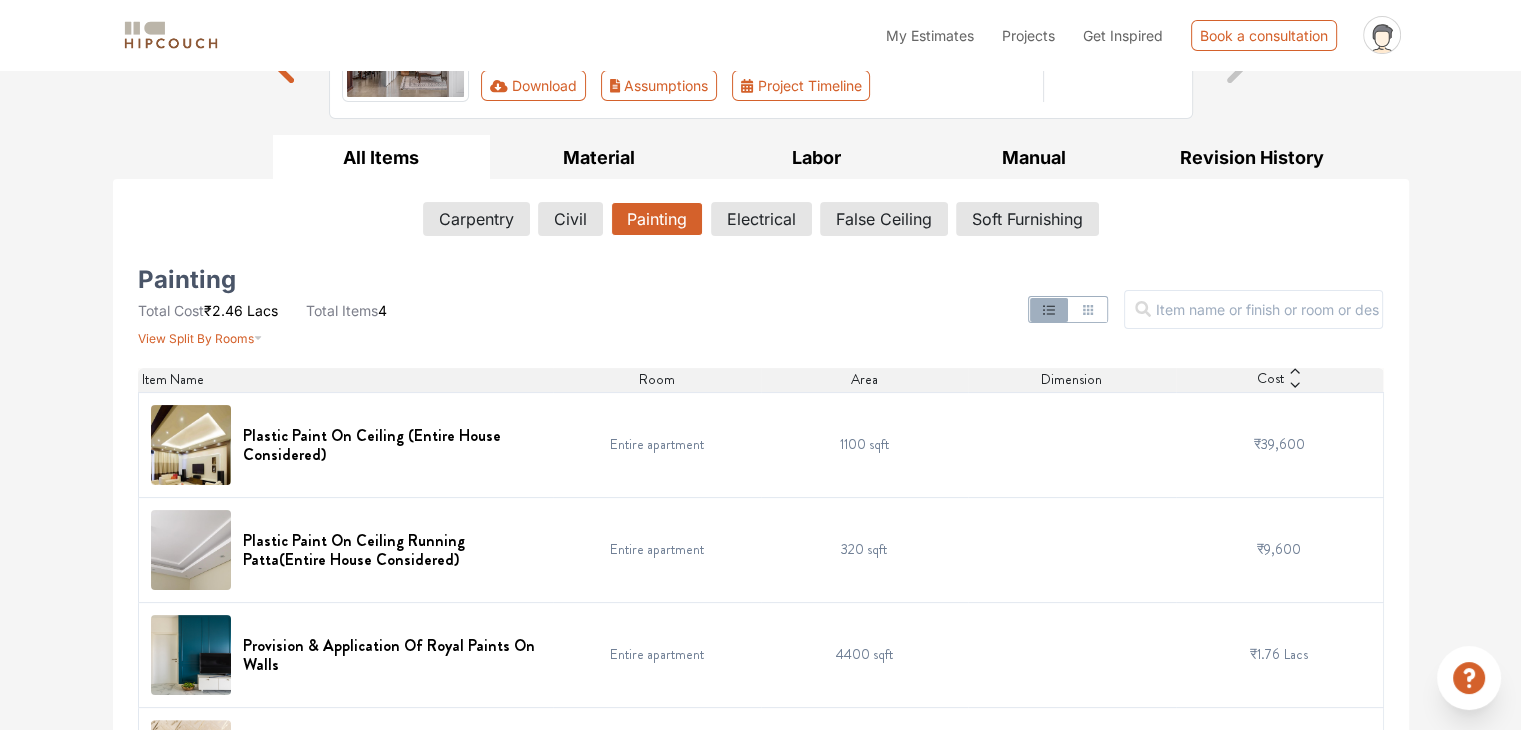 scroll, scrollTop: 328, scrollLeft: 0, axis: vertical 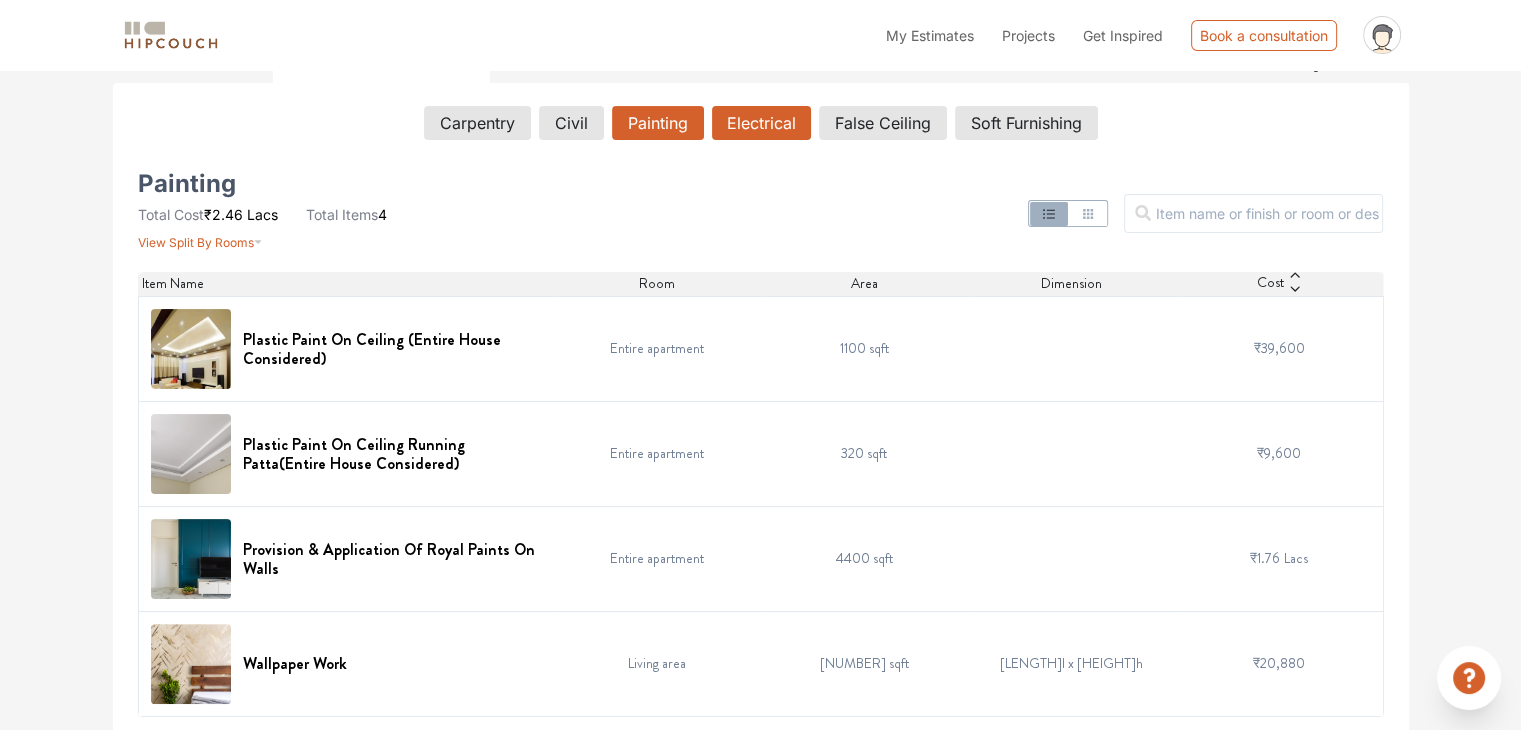 click on "Electrical" at bounding box center [761, 123] 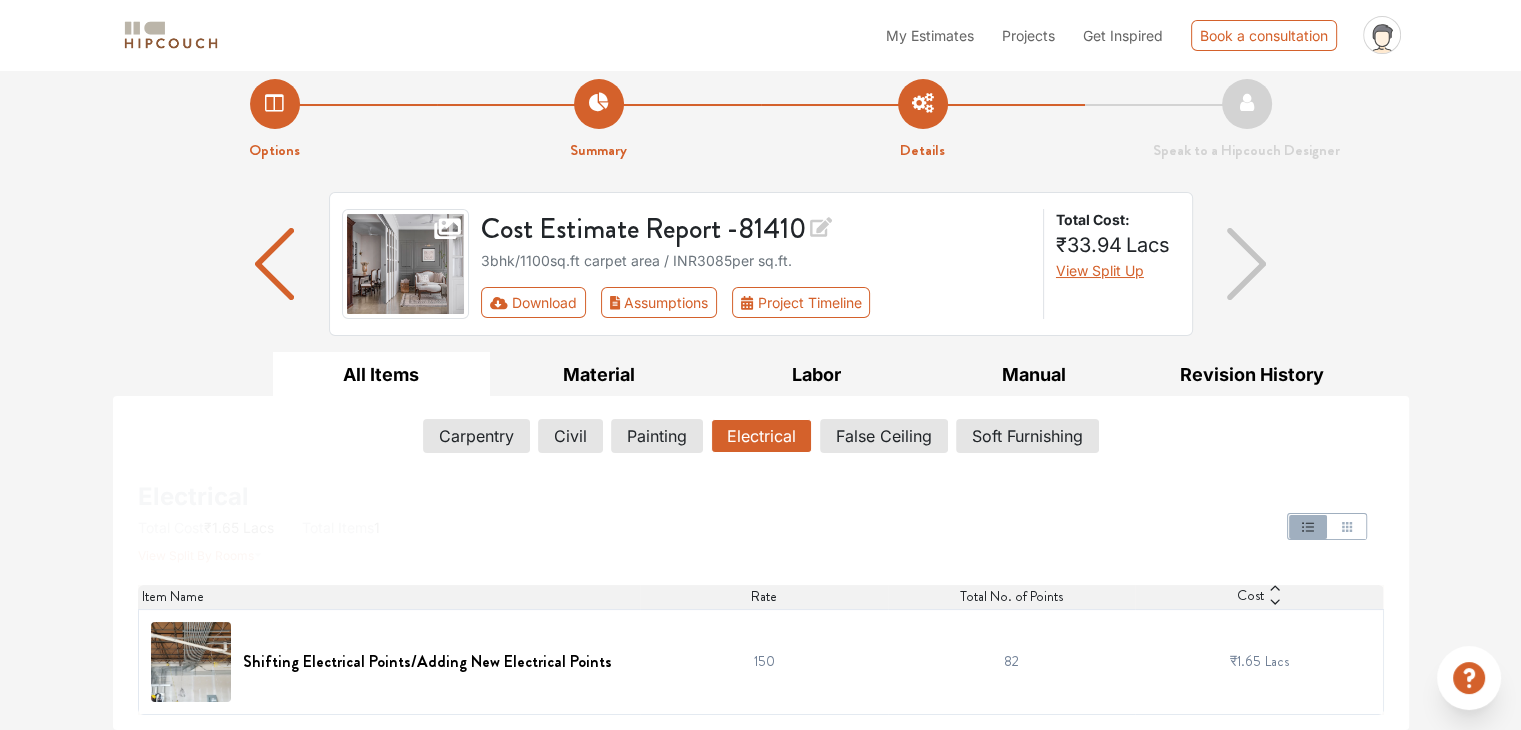 scroll, scrollTop: 14, scrollLeft: 0, axis: vertical 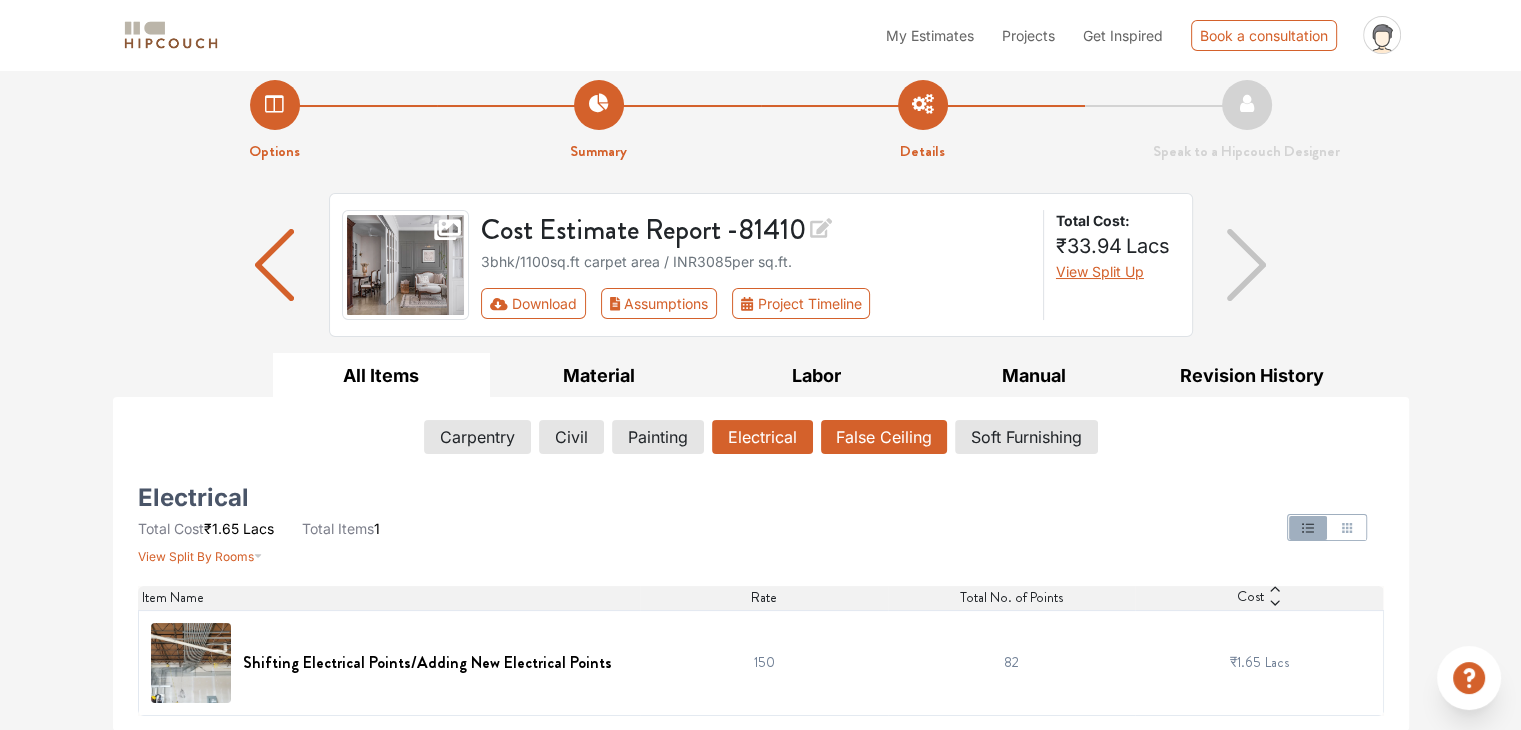 click on "False Ceiling" at bounding box center (884, 437) 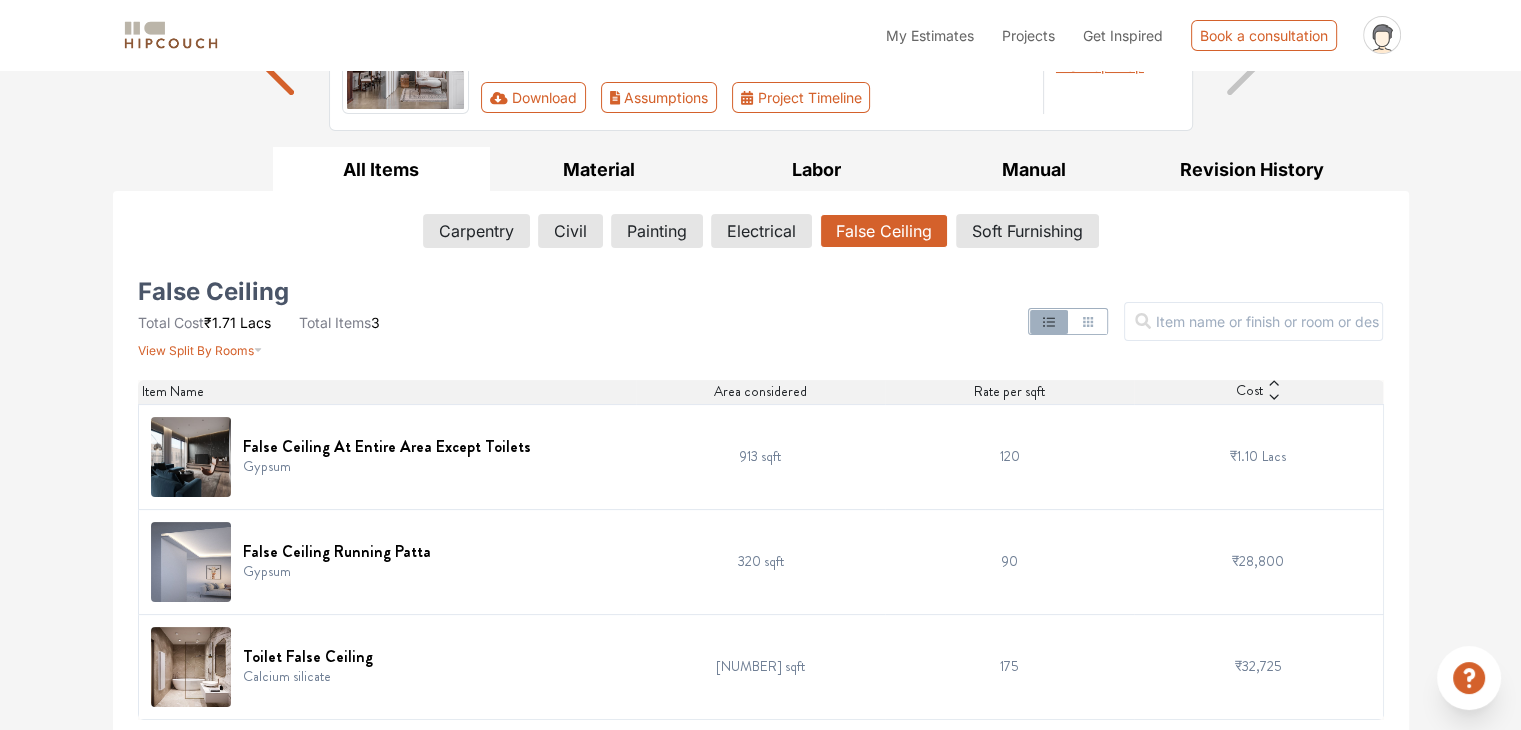 scroll, scrollTop: 224, scrollLeft: 0, axis: vertical 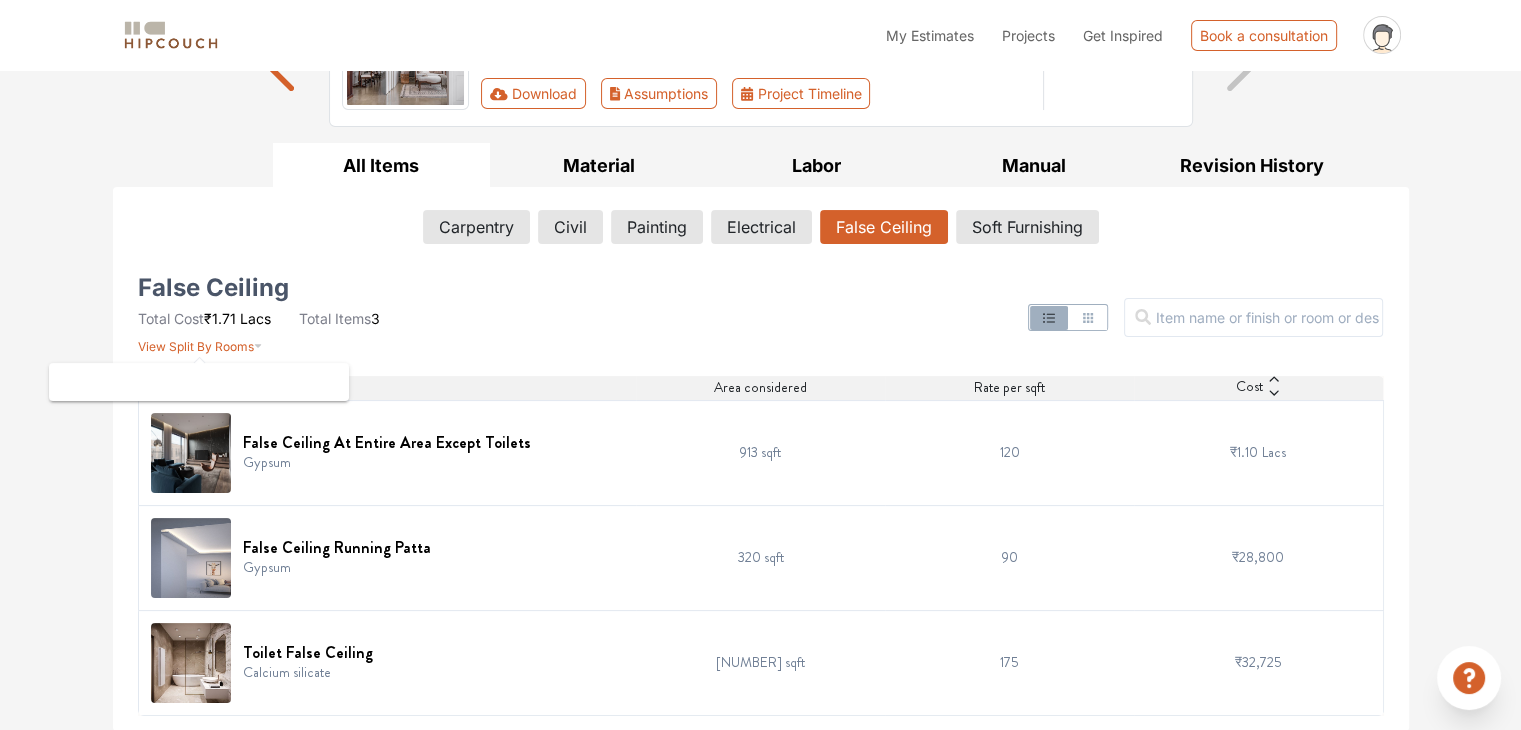 click 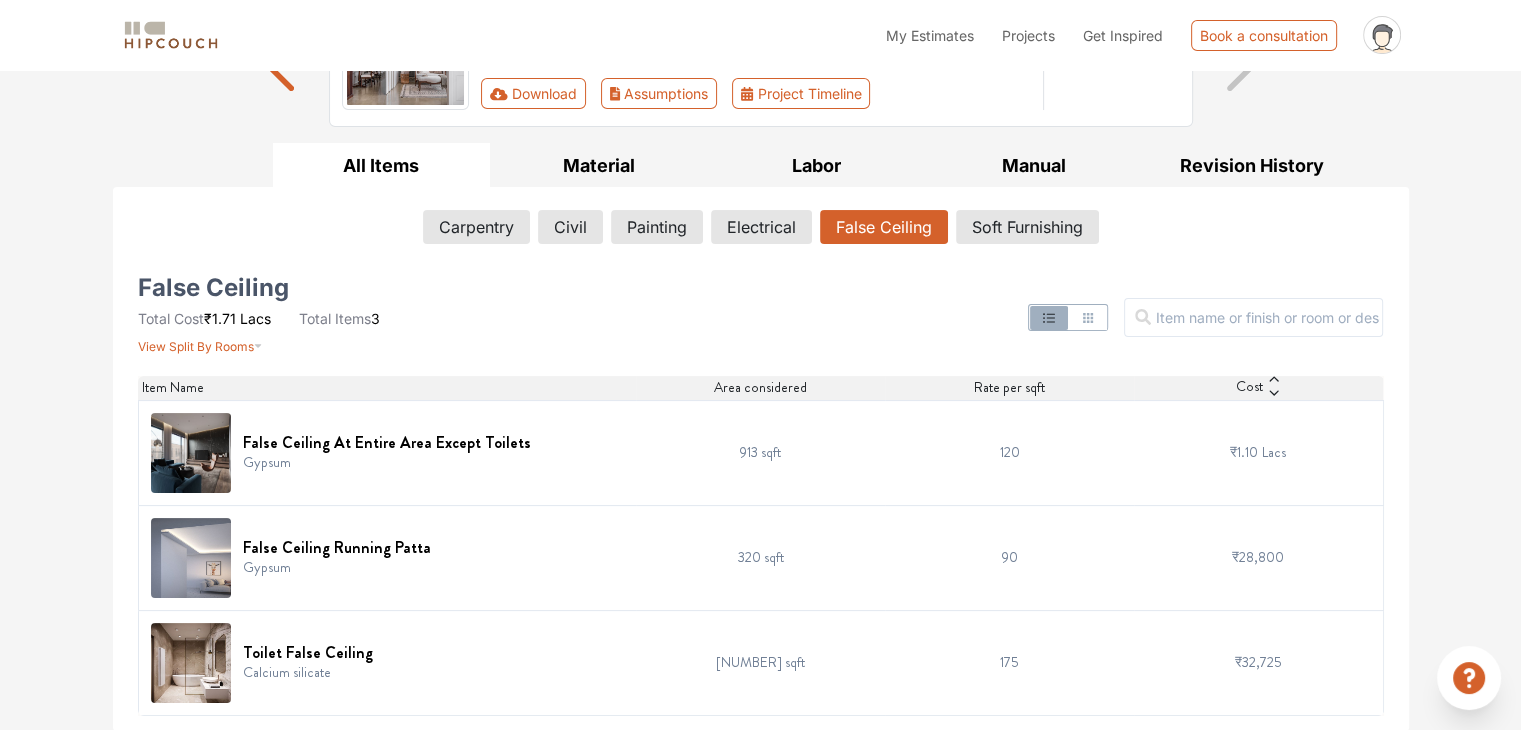 click on "False Ceiling Total Cost  ₹1.71 Lacs  Total Items  3 View Split By Rooms" at bounding box center [337, 318] 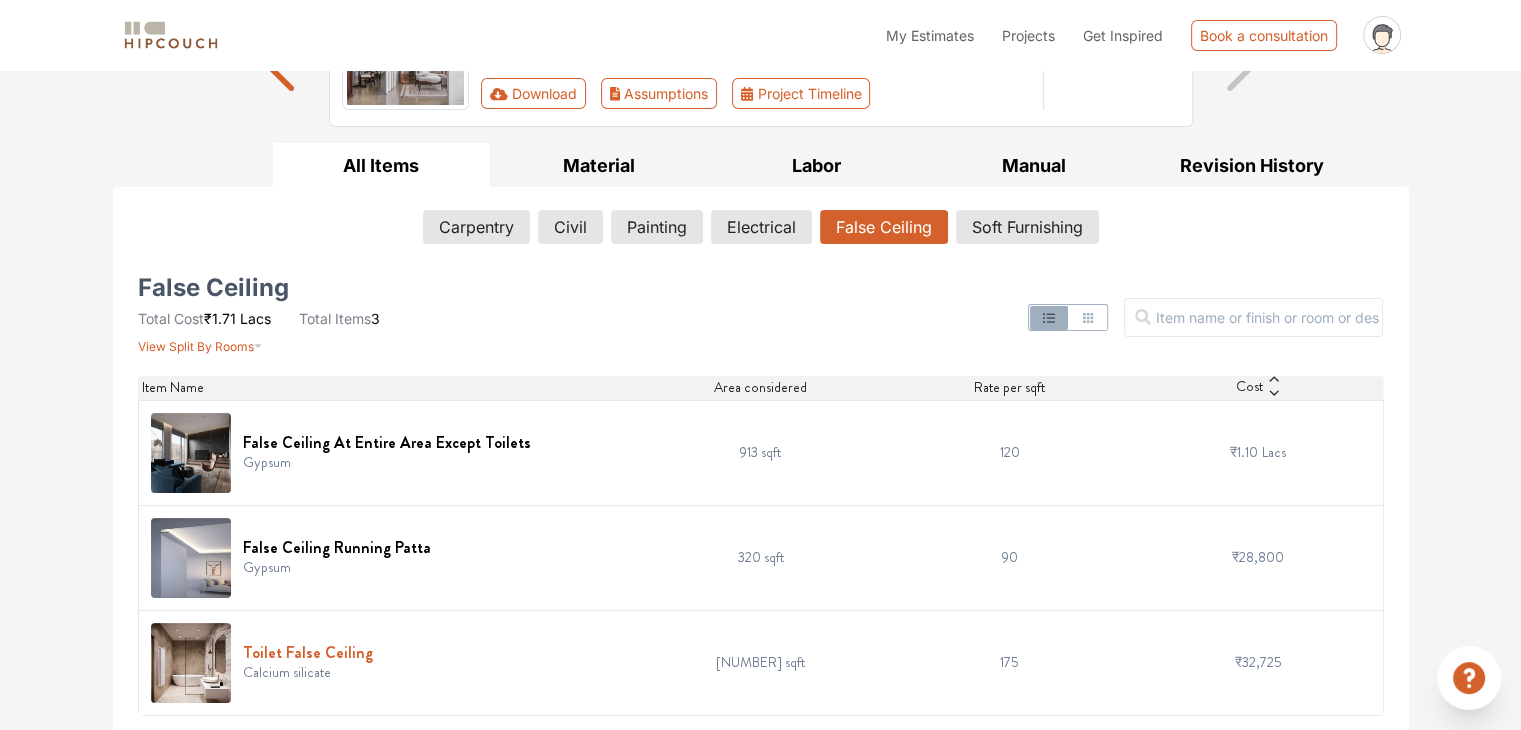 click on "Toilet False Ceiling" at bounding box center (308, 652) 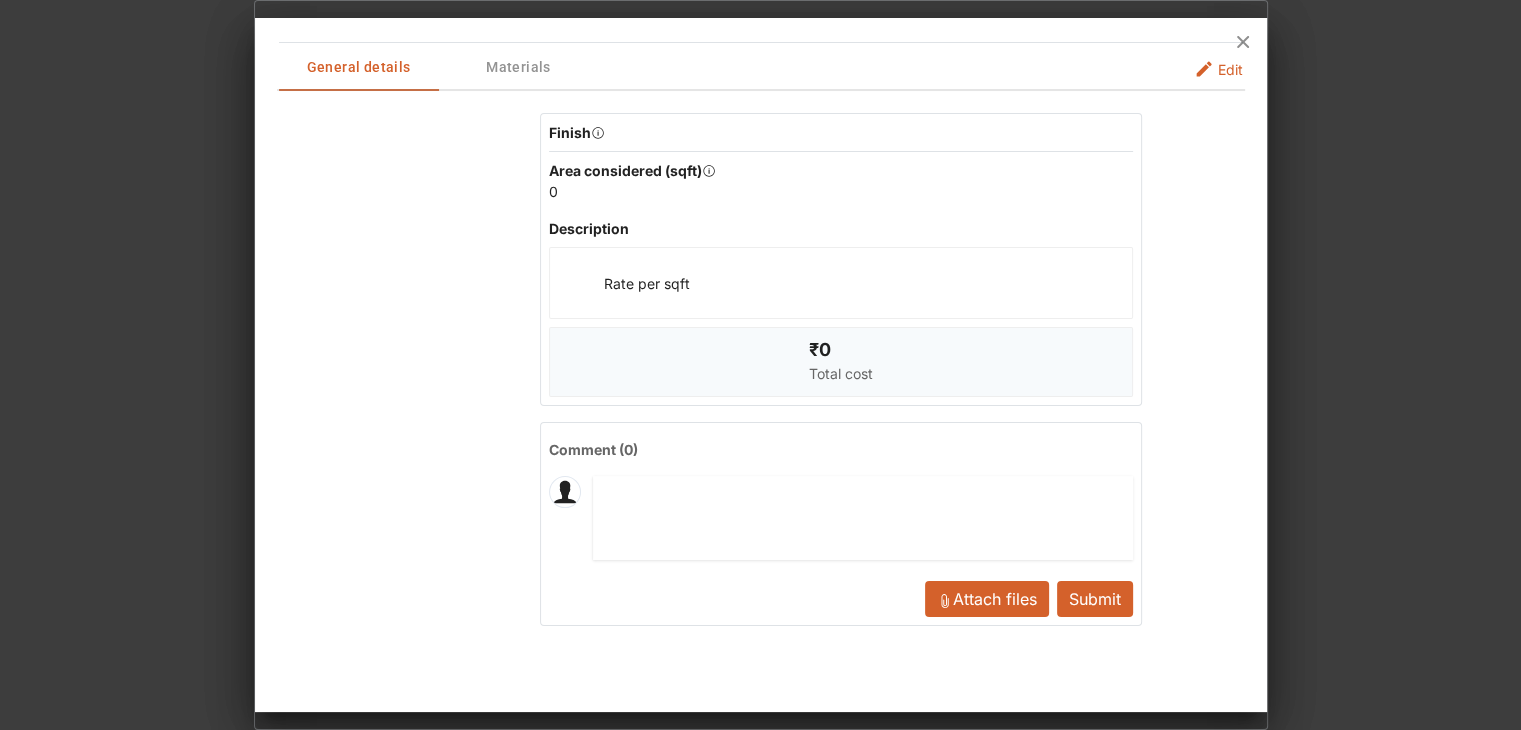 scroll, scrollTop: 0, scrollLeft: 0, axis: both 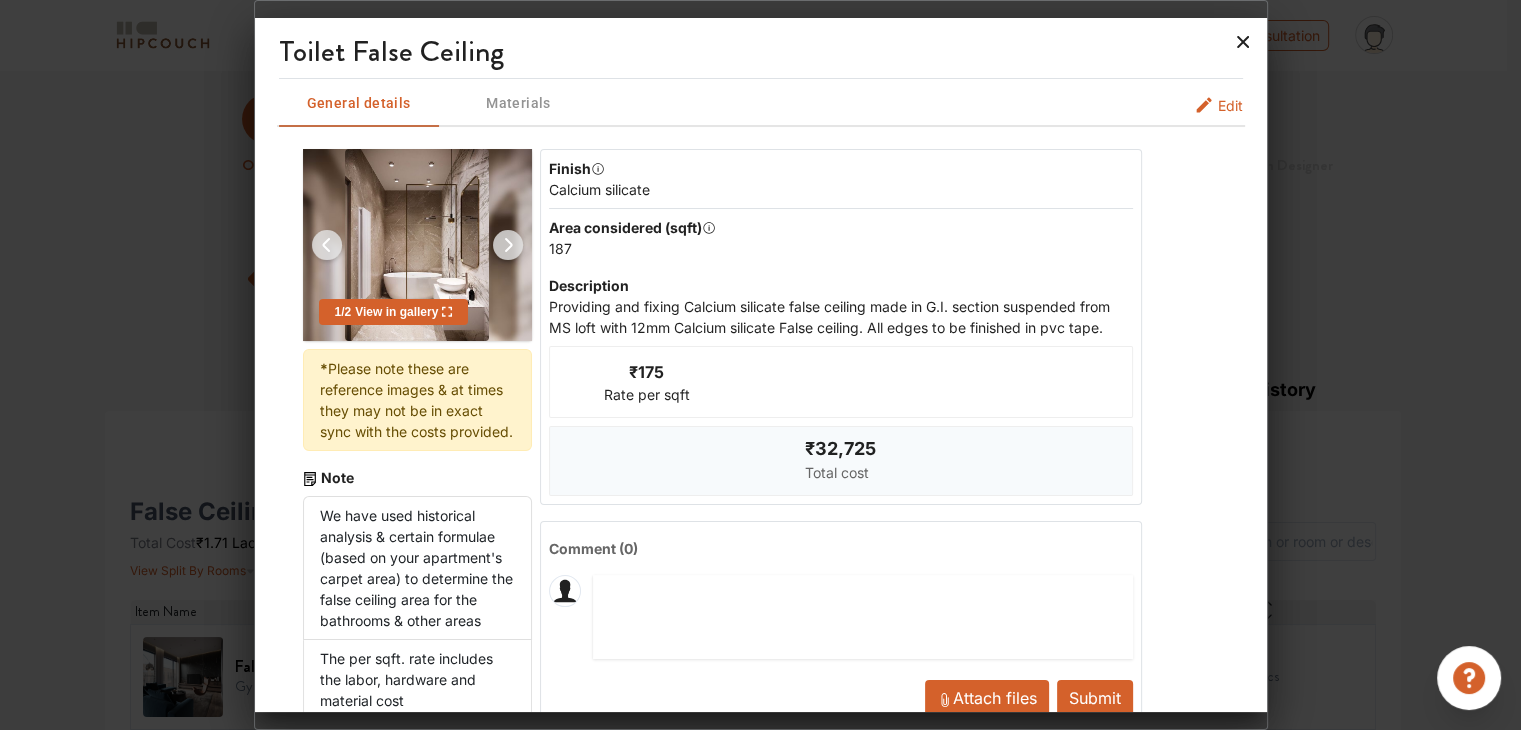 click 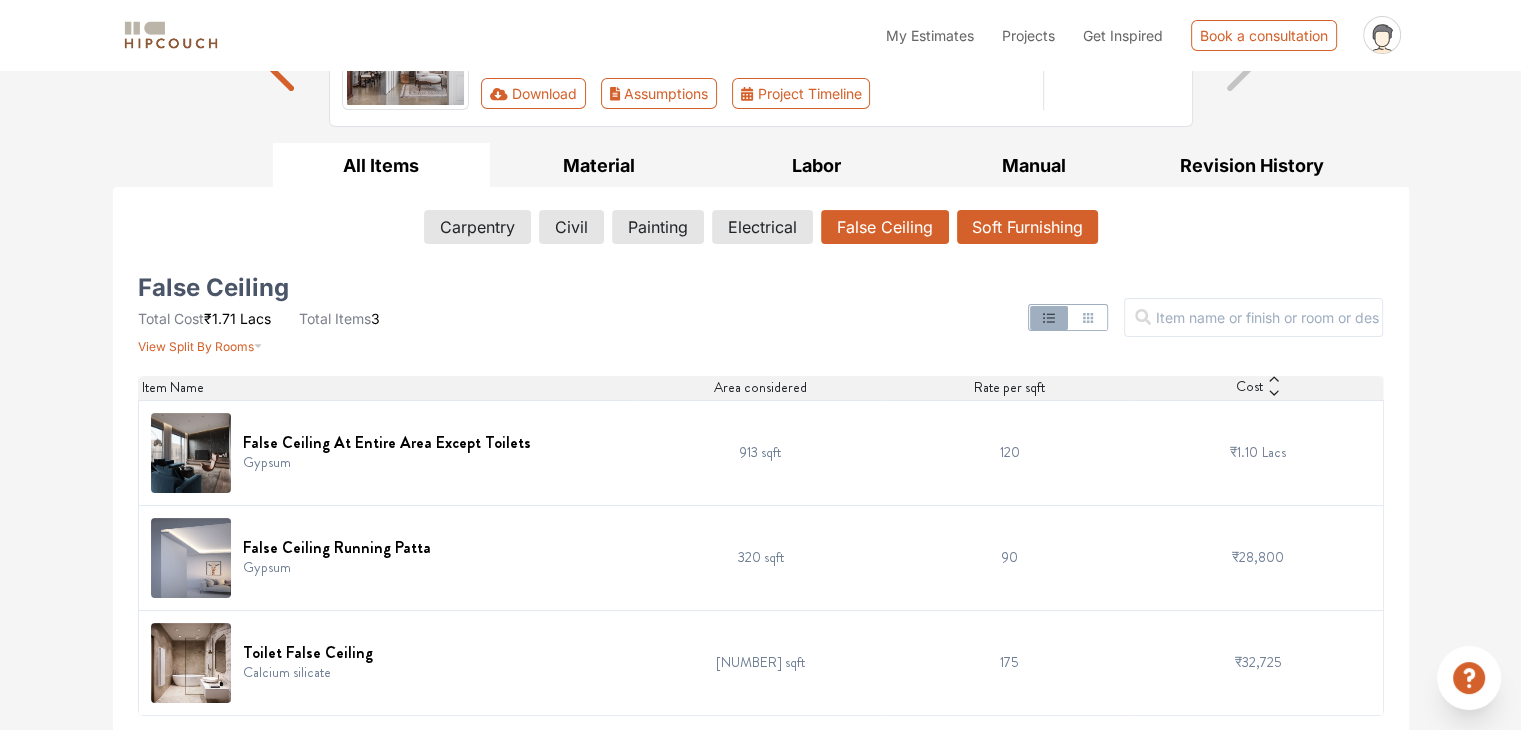click on "Soft Furnishing" at bounding box center [1027, 227] 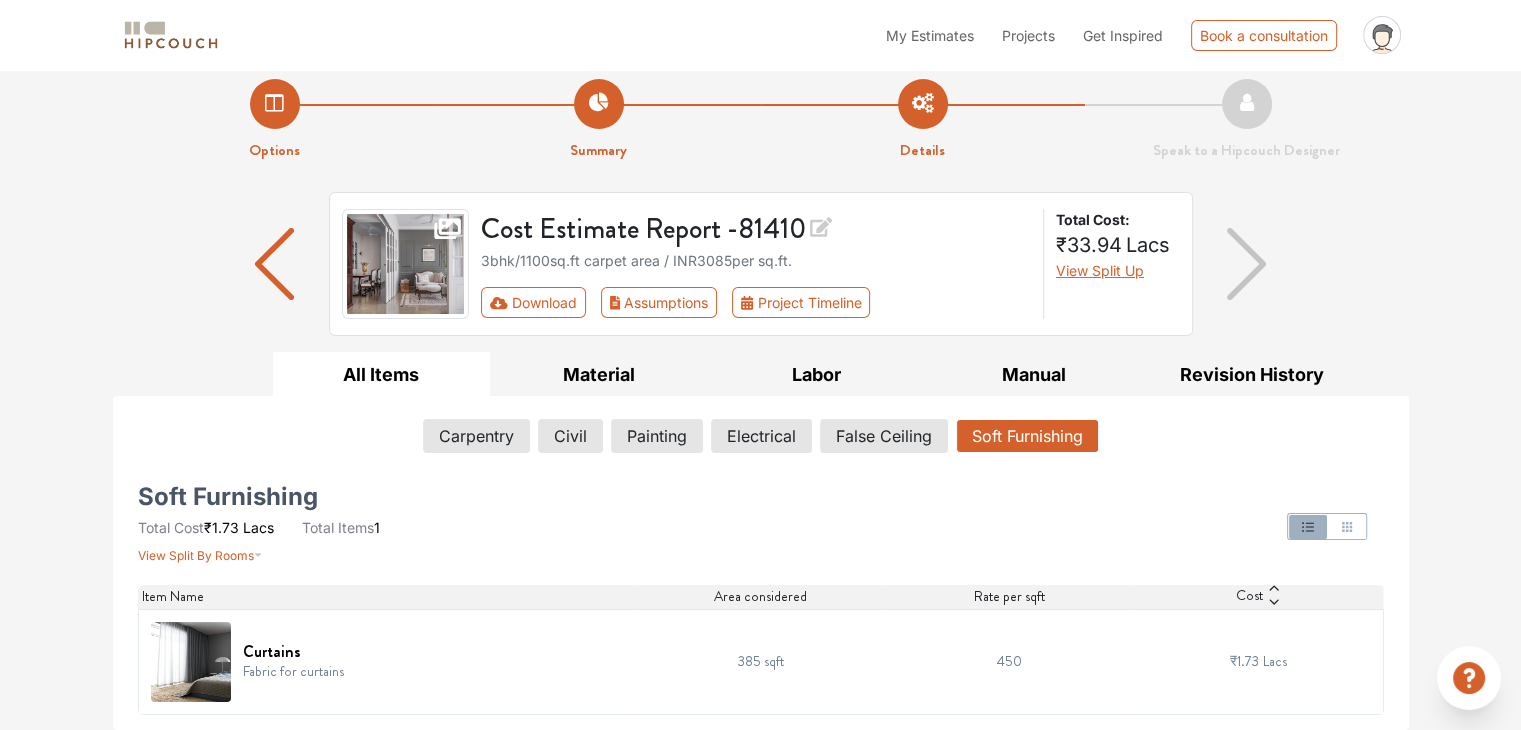 scroll, scrollTop: 14, scrollLeft: 0, axis: vertical 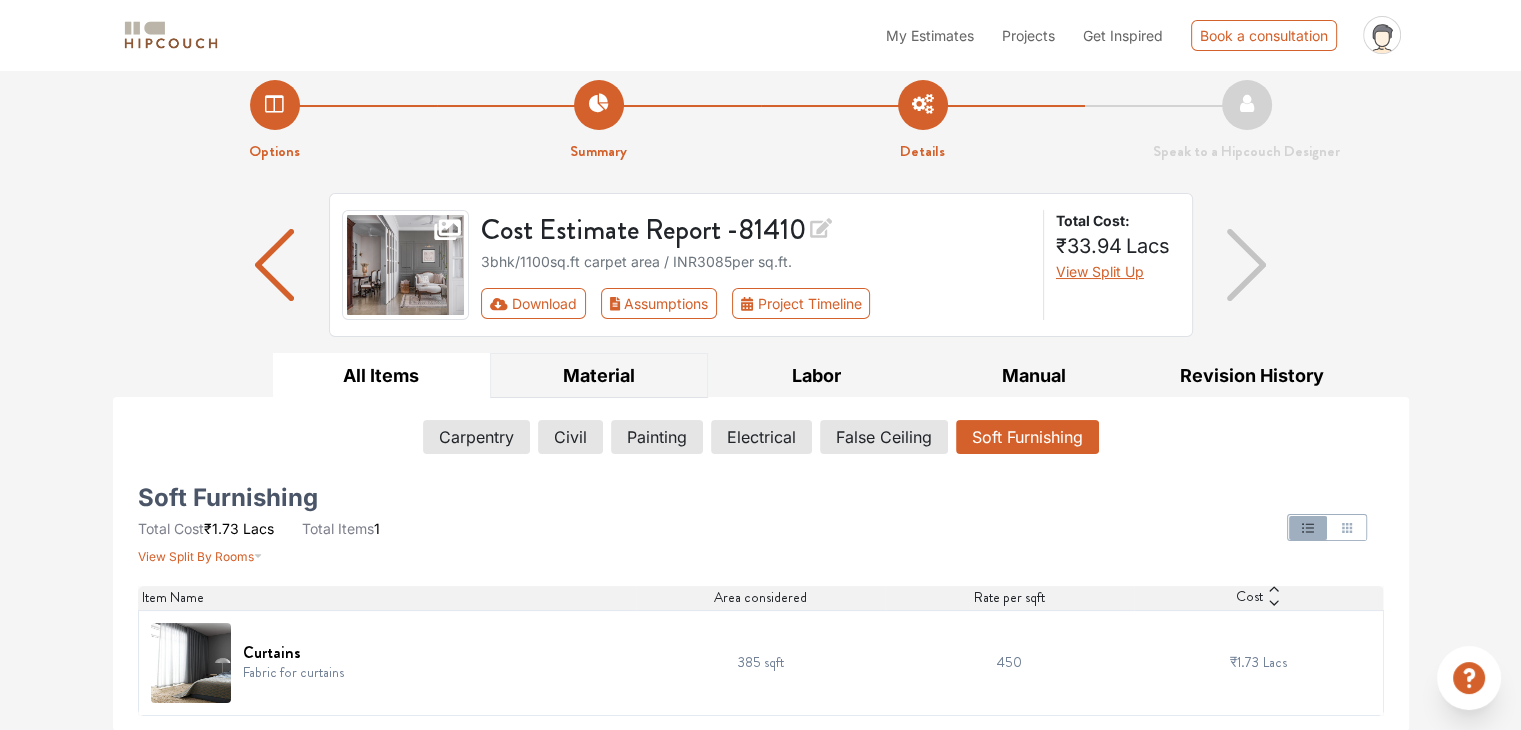 click on "Material" at bounding box center [599, 375] 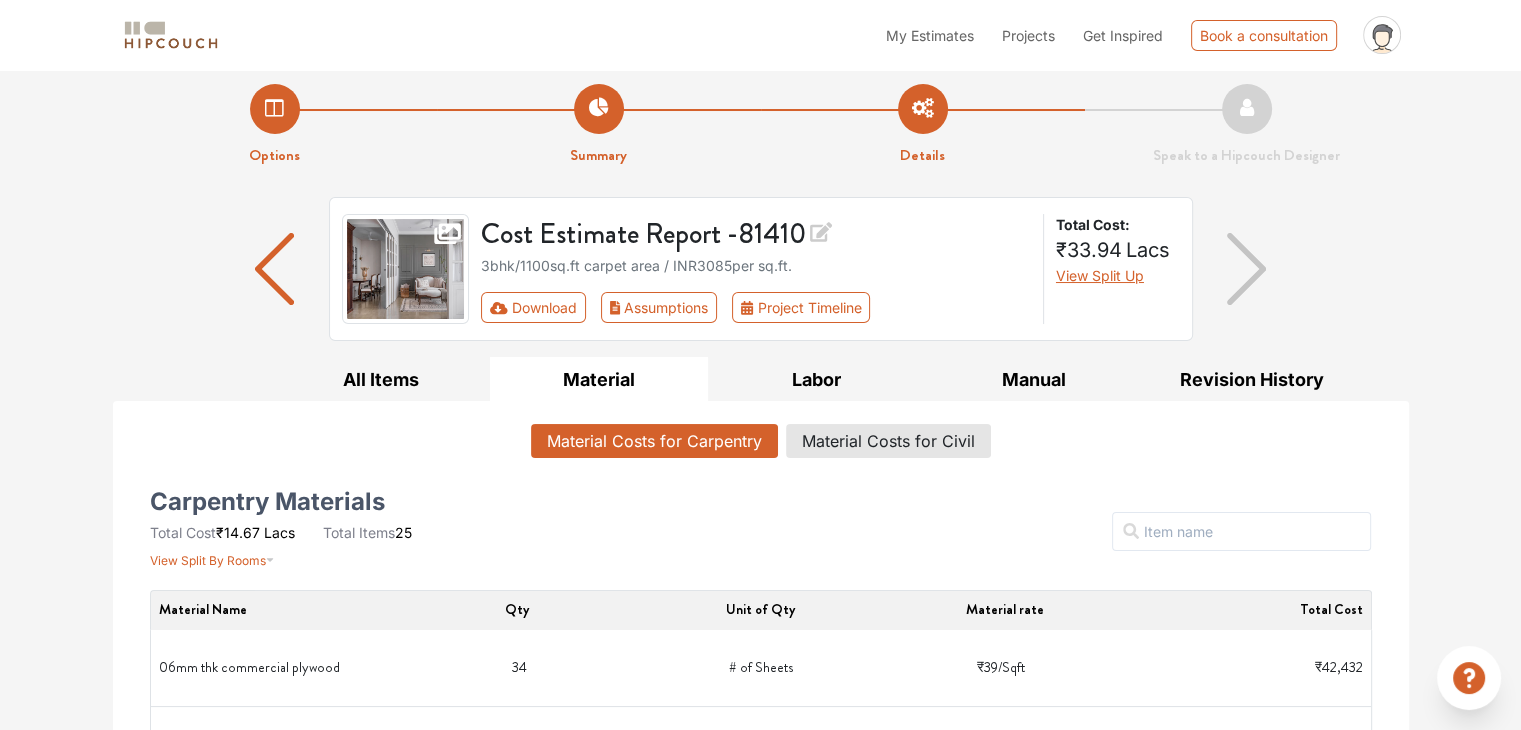 scroll, scrollTop: 0, scrollLeft: 0, axis: both 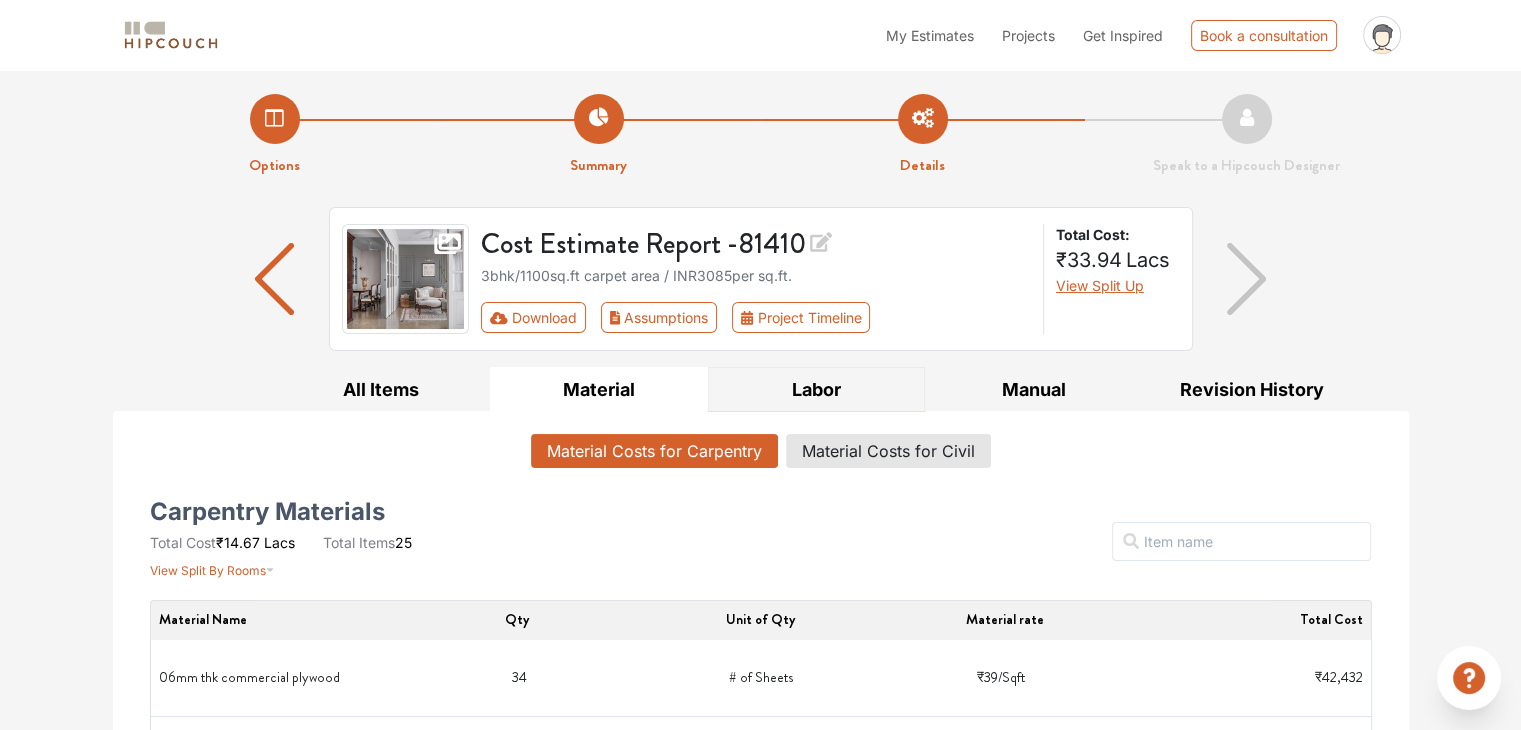 click on "Labor" at bounding box center [817, 389] 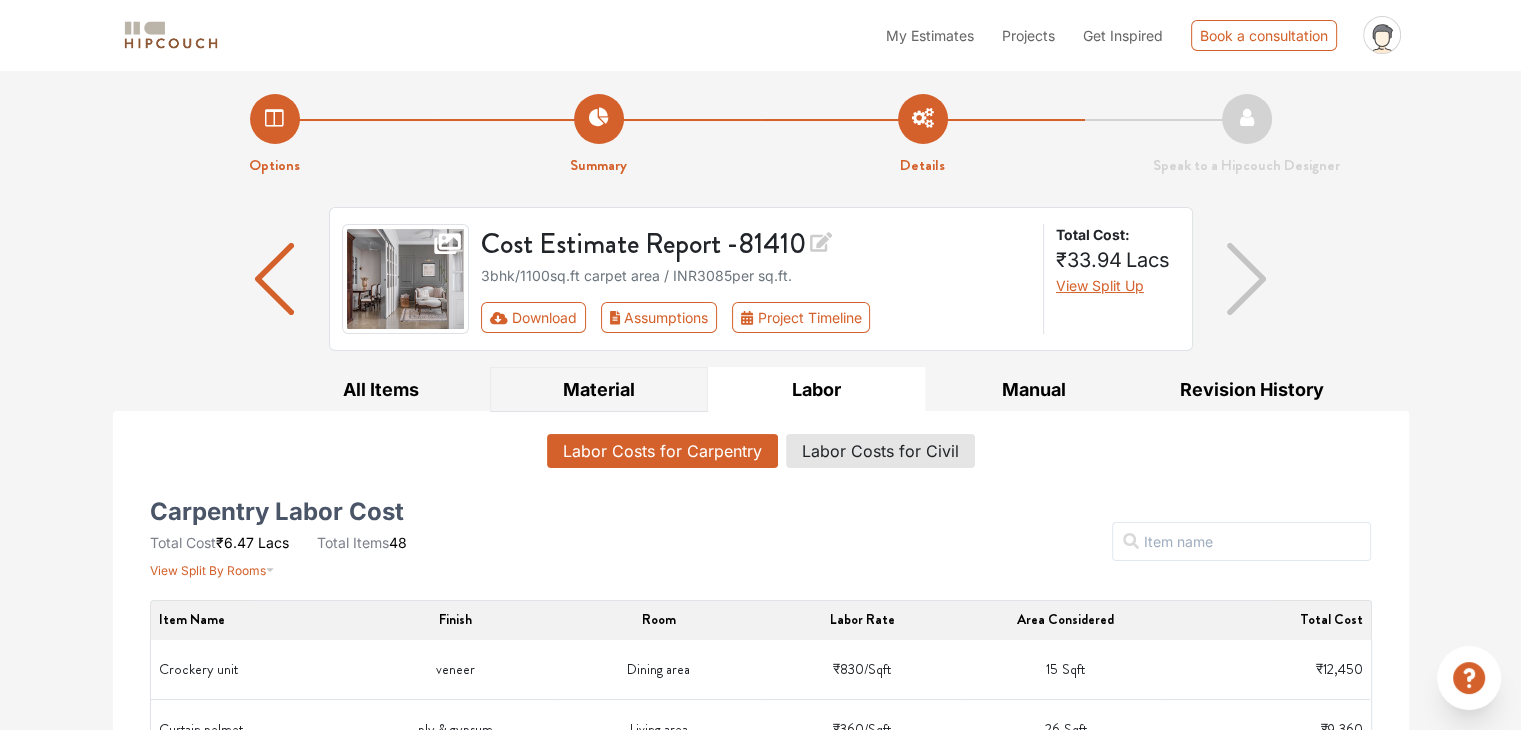 click on "Material" at bounding box center (599, 389) 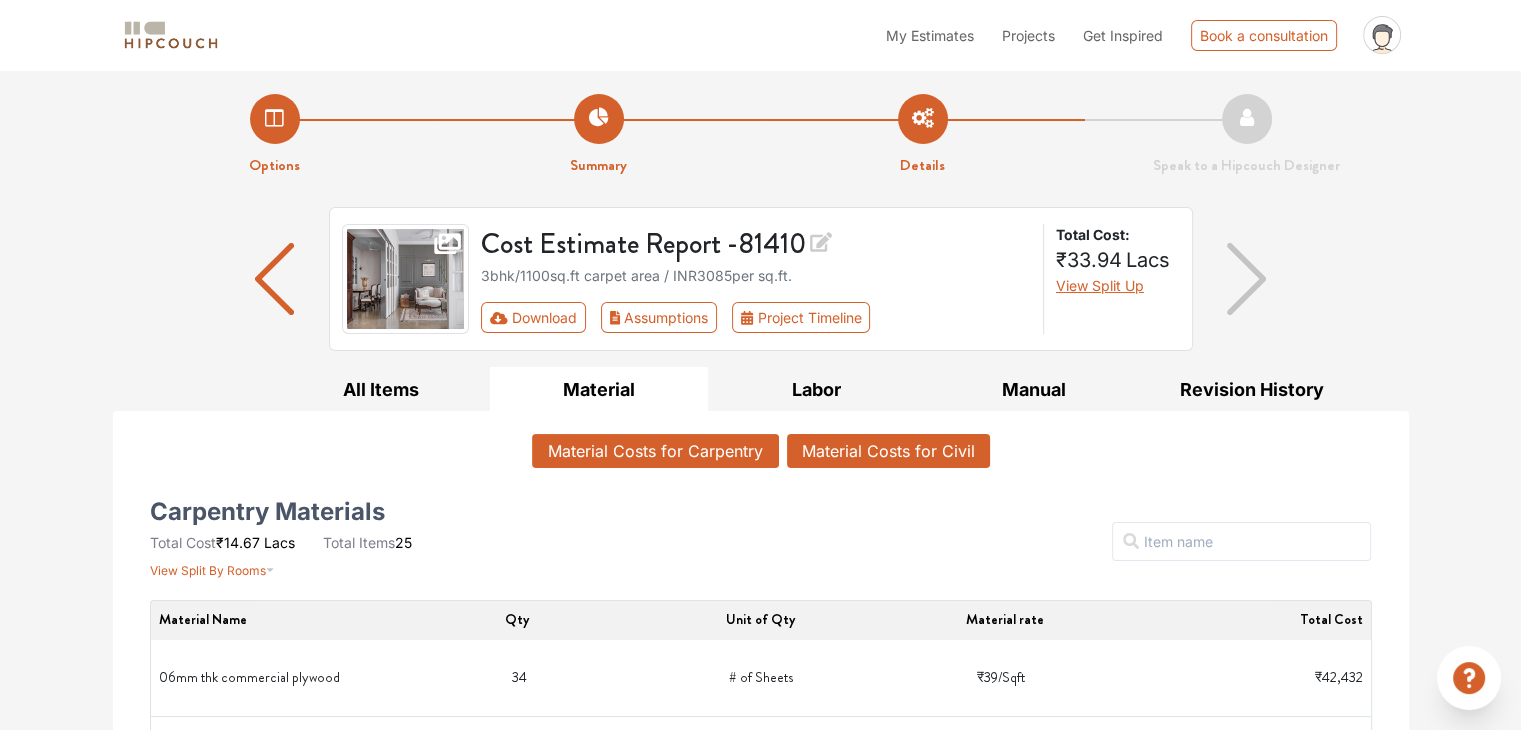 click on "Material Costs for Civil" at bounding box center [888, 451] 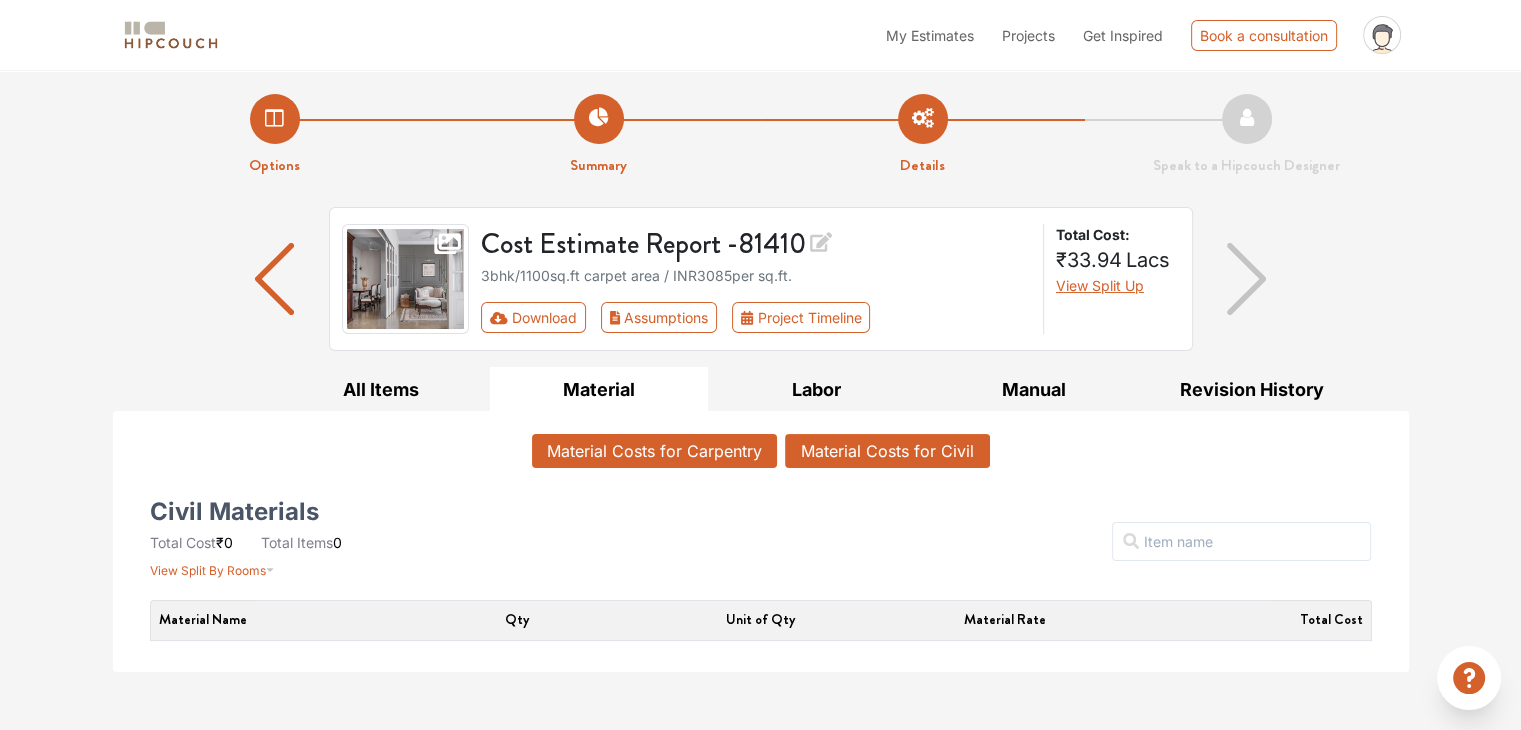 click on "Material Costs for Carpentry" at bounding box center [654, 451] 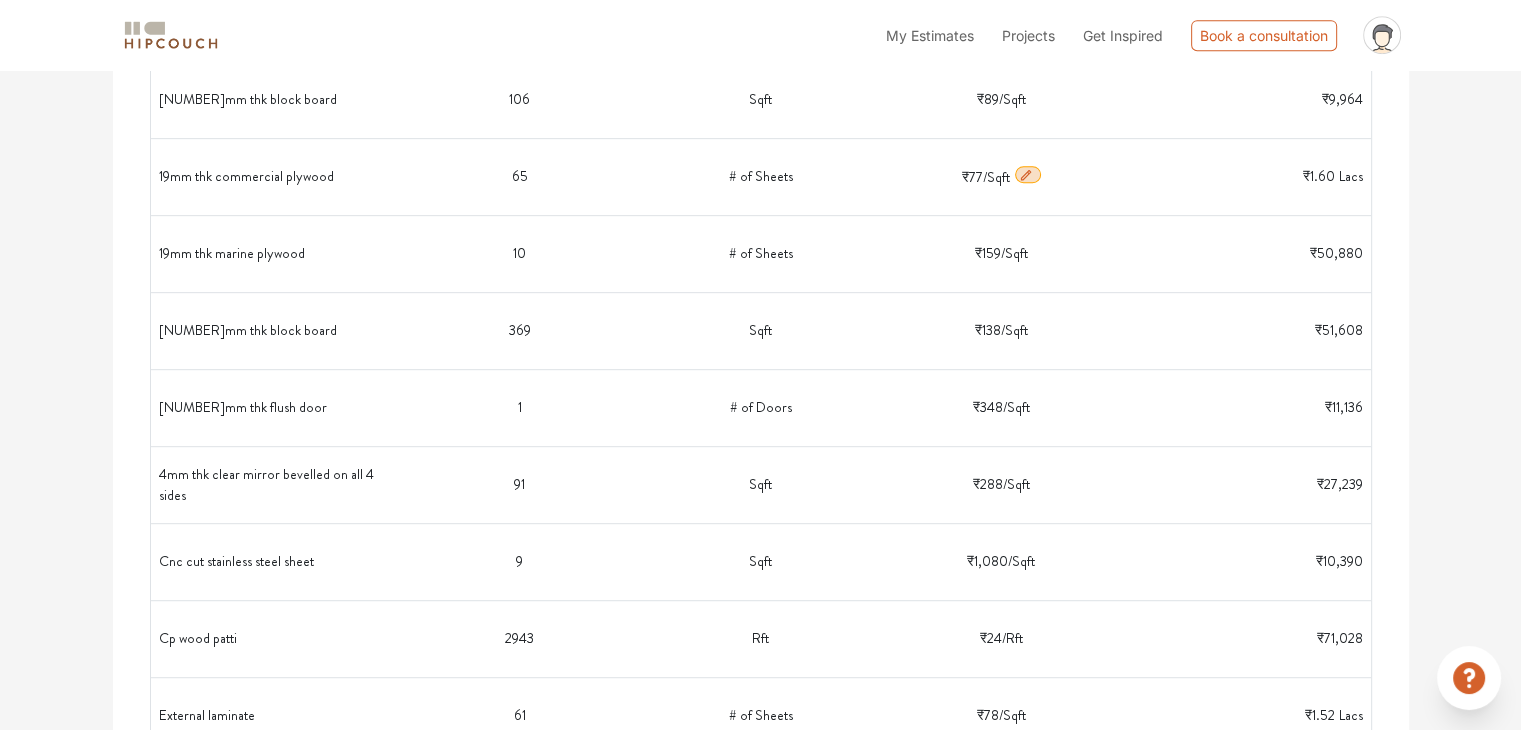 scroll, scrollTop: 1000, scrollLeft: 0, axis: vertical 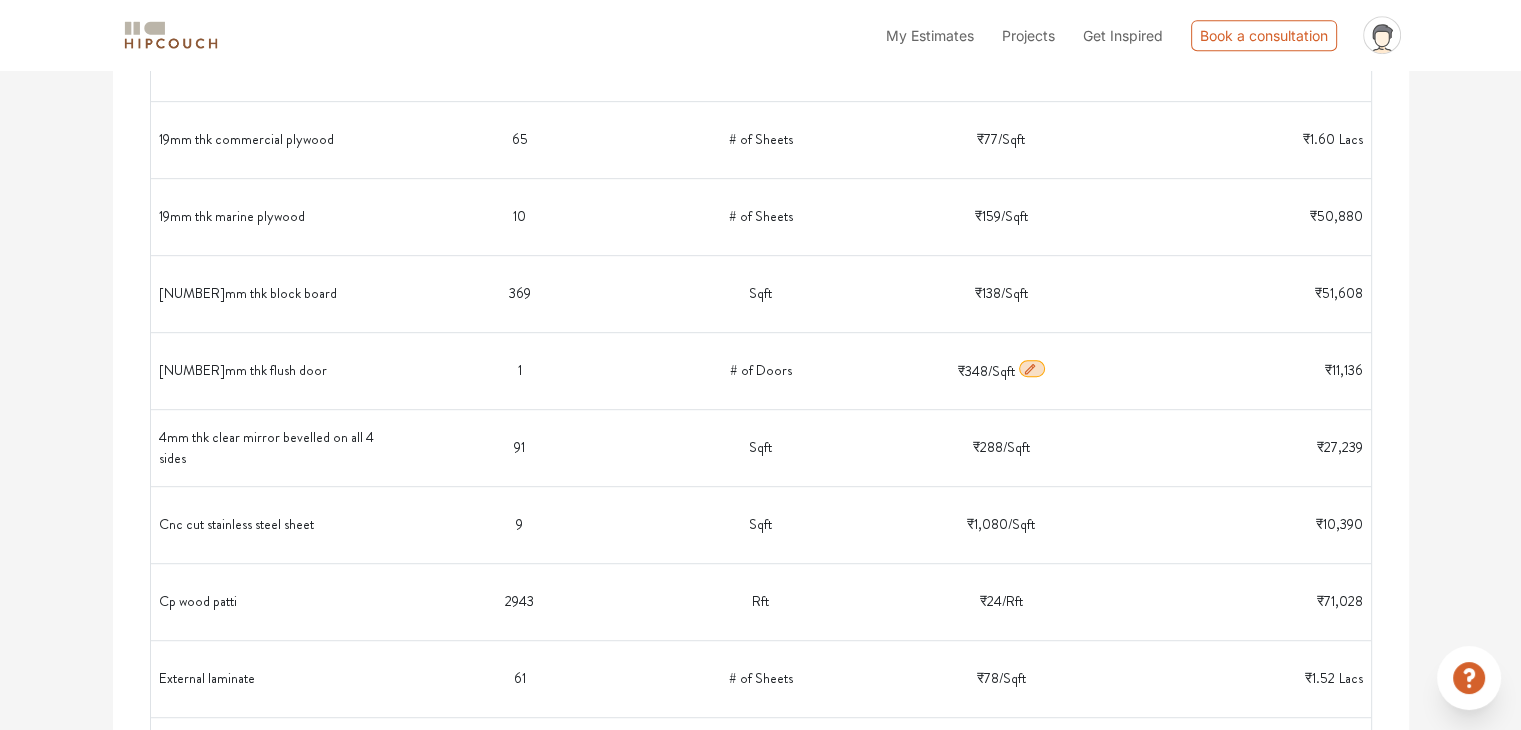 drag, startPoint x: 728, startPoint y: 436, endPoint x: 679, endPoint y: 375, distance: 78.24321 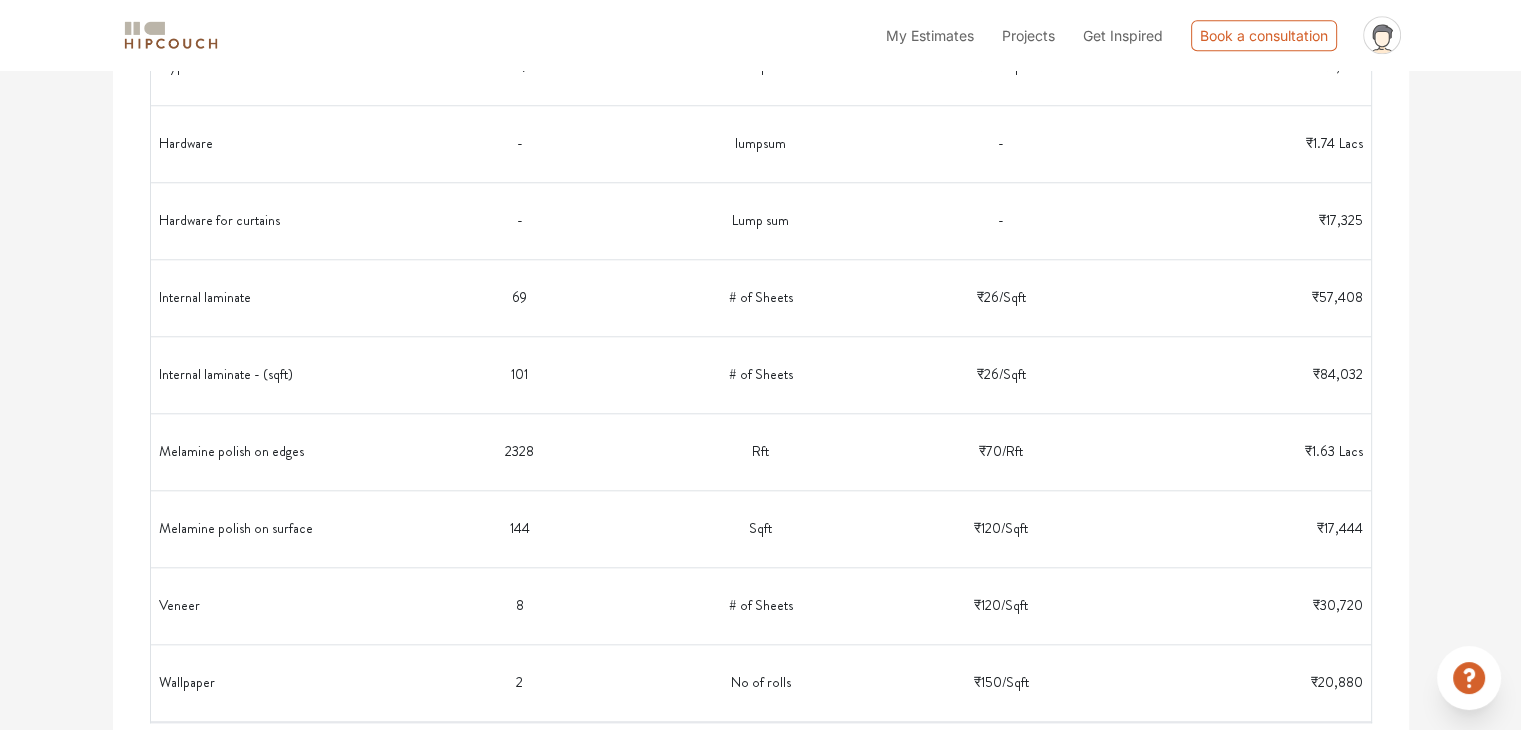 scroll, scrollTop: 1860, scrollLeft: 0, axis: vertical 